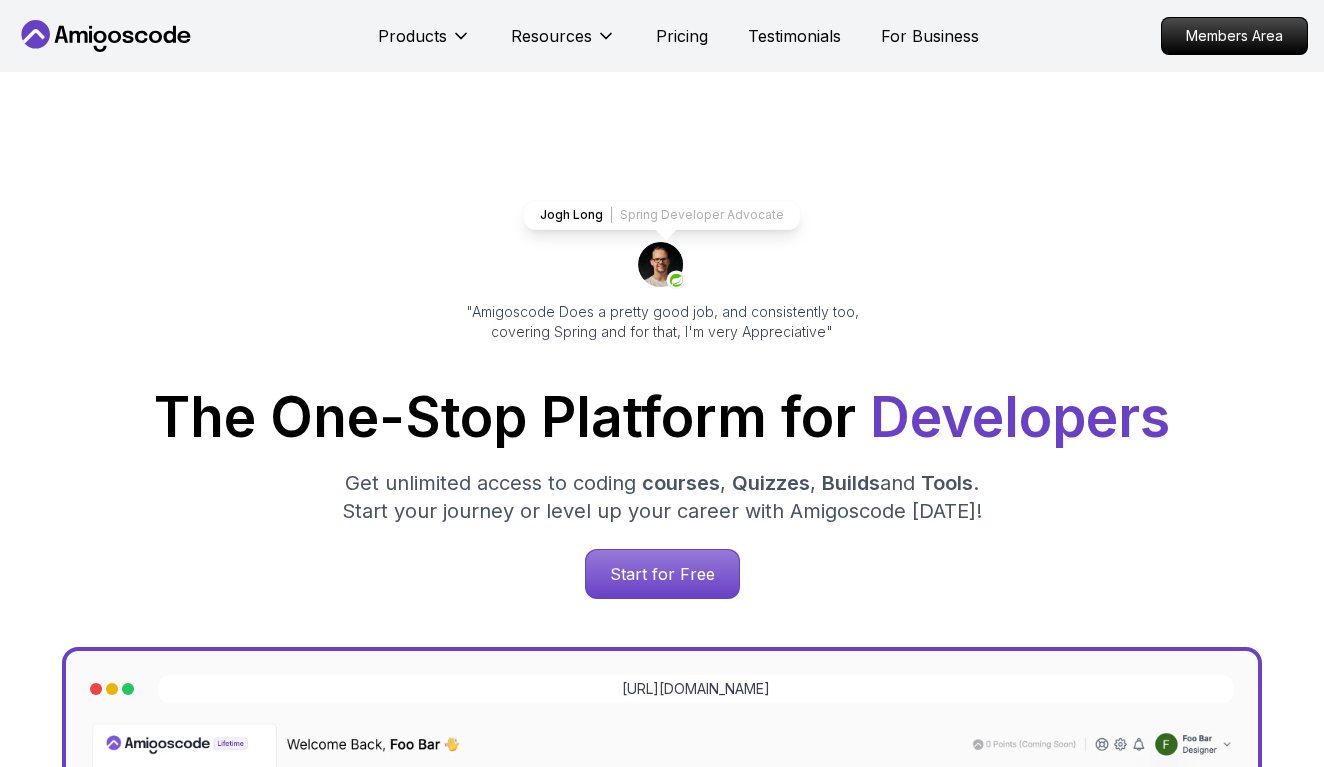 scroll, scrollTop: 0, scrollLeft: 0, axis: both 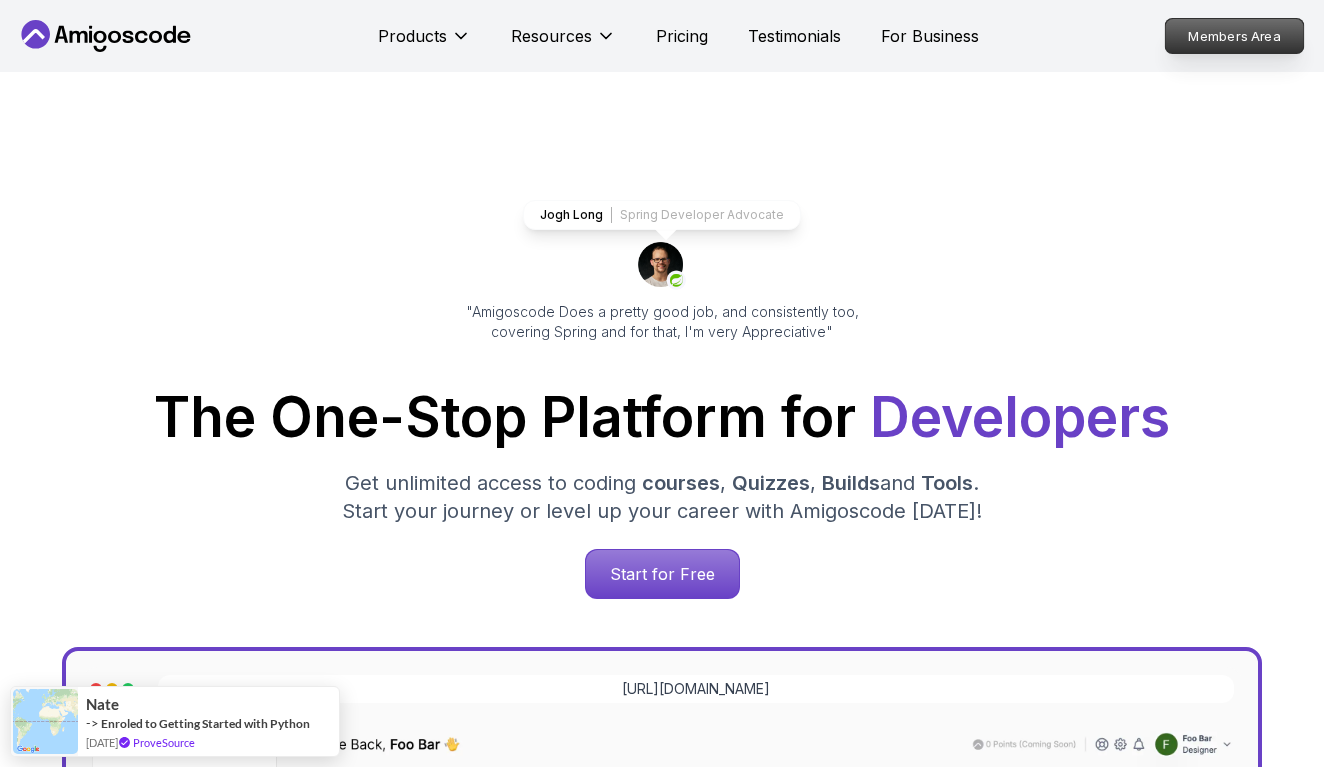 click on "Members Area" at bounding box center (1235, 36) 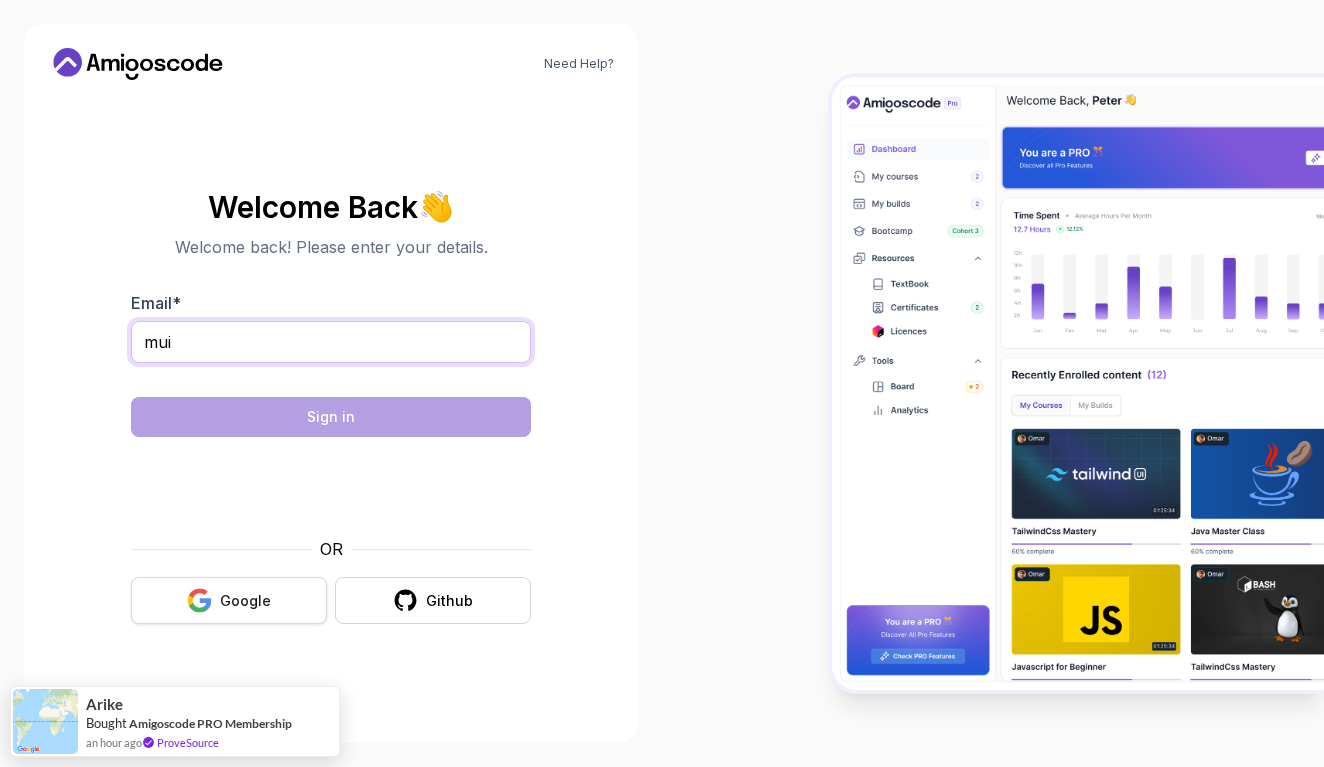 type on "mui" 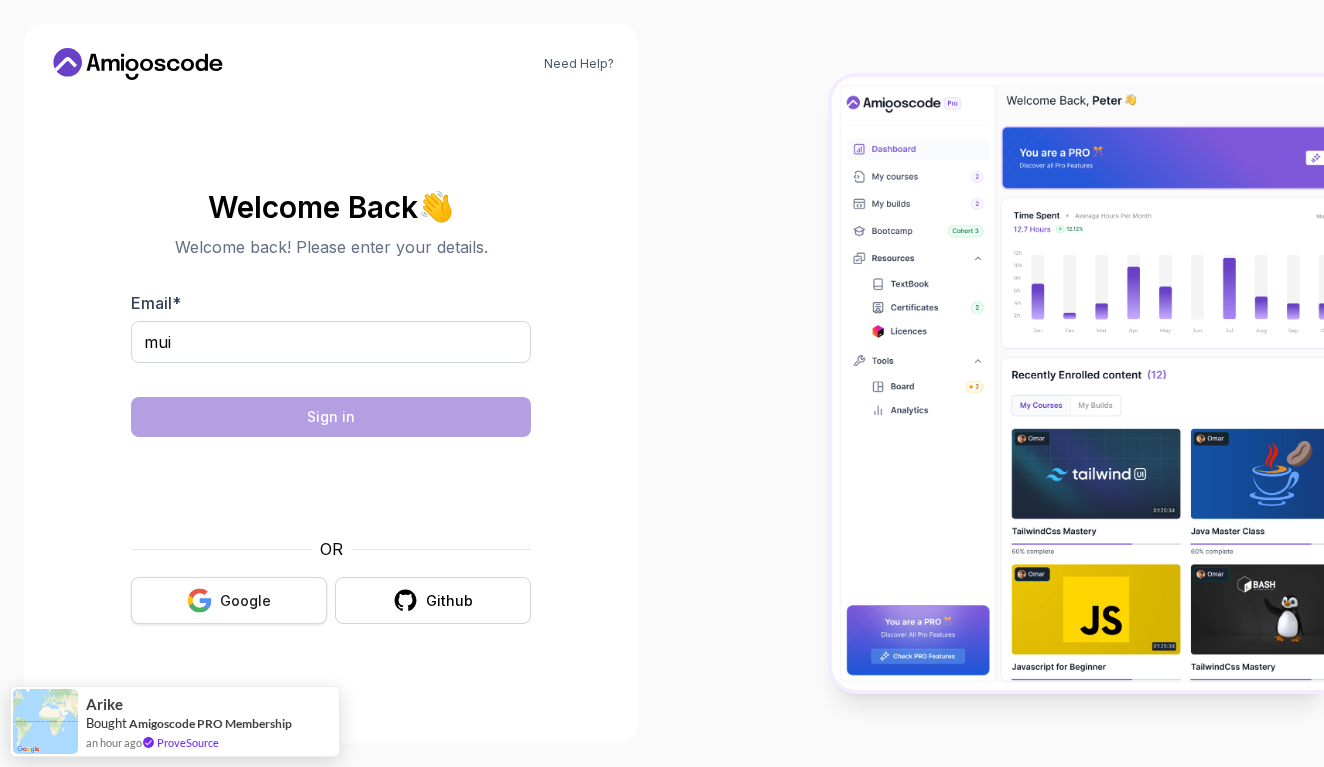 click on "Google" at bounding box center (245, 601) 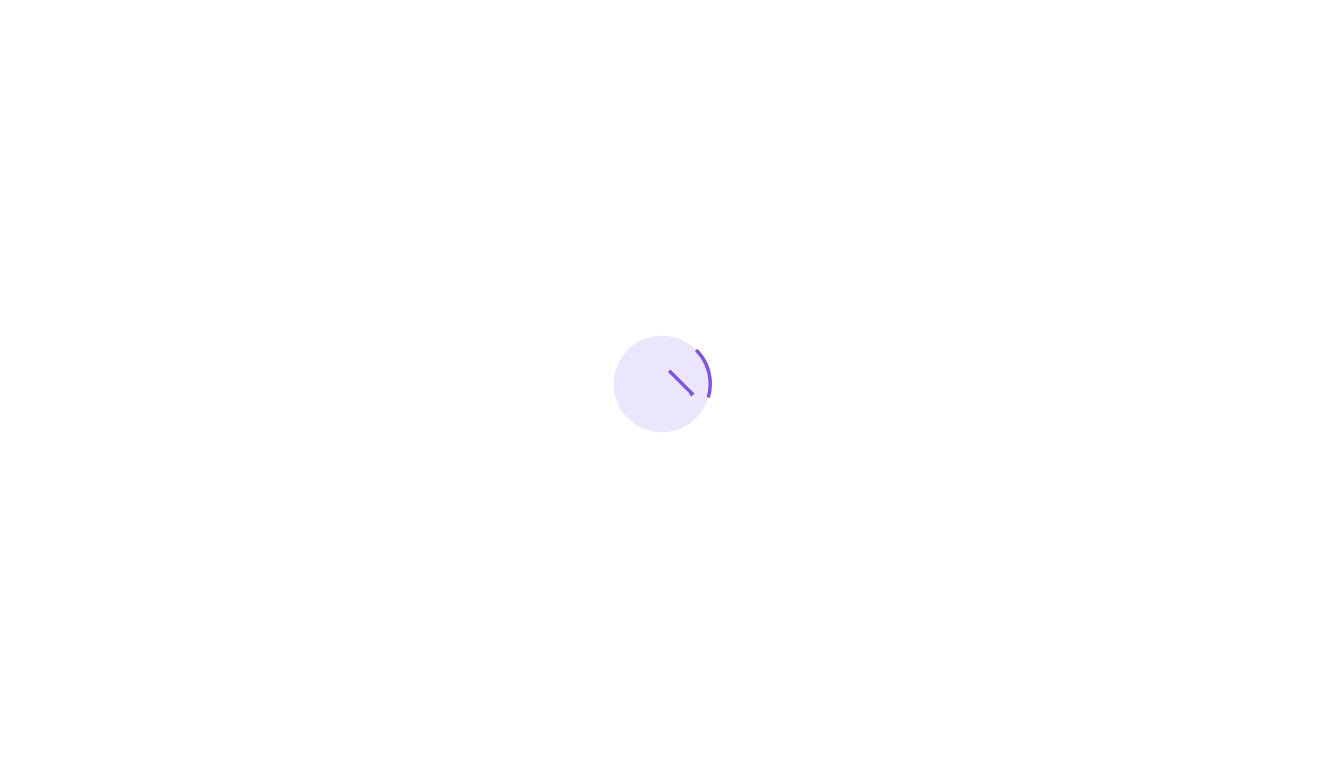 scroll, scrollTop: 0, scrollLeft: 0, axis: both 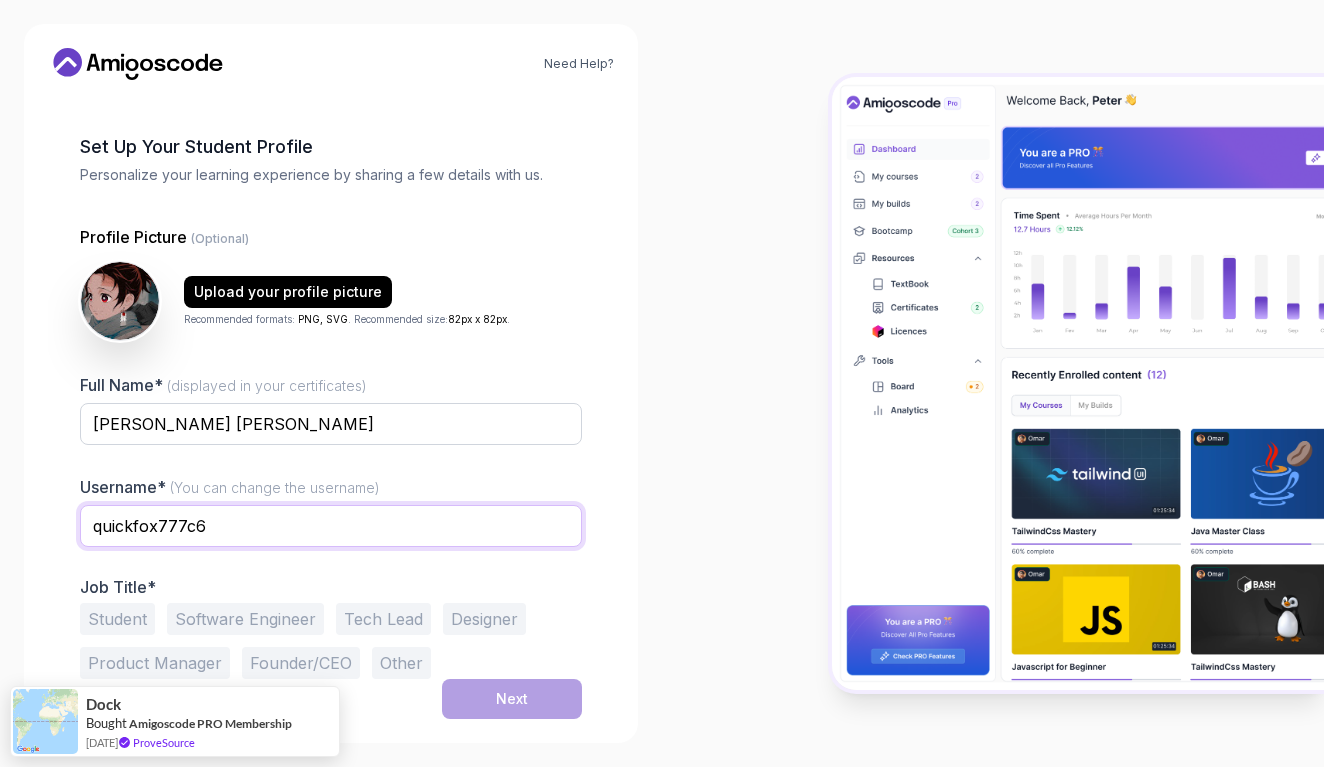 drag, startPoint x: 318, startPoint y: 515, endPoint x: -138, endPoint y: 511, distance: 456.01755 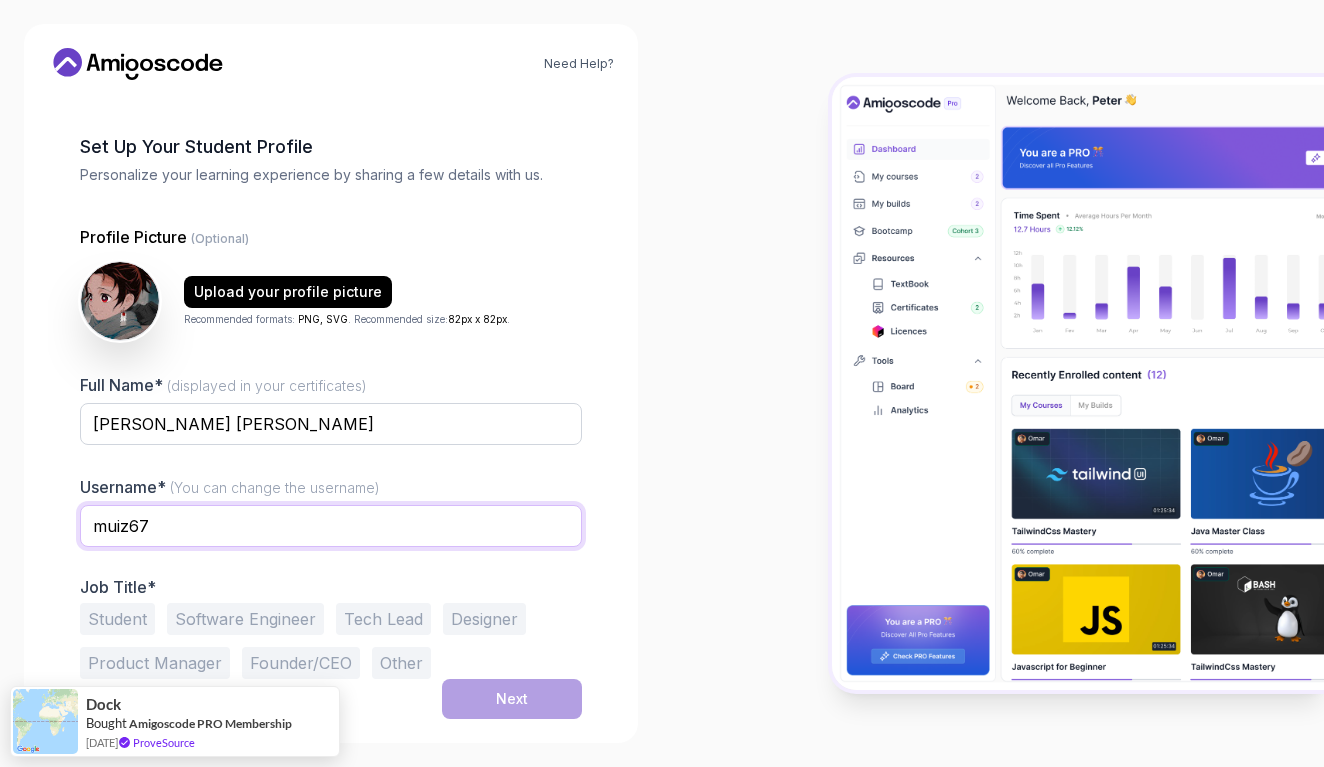 type on "muiz67" 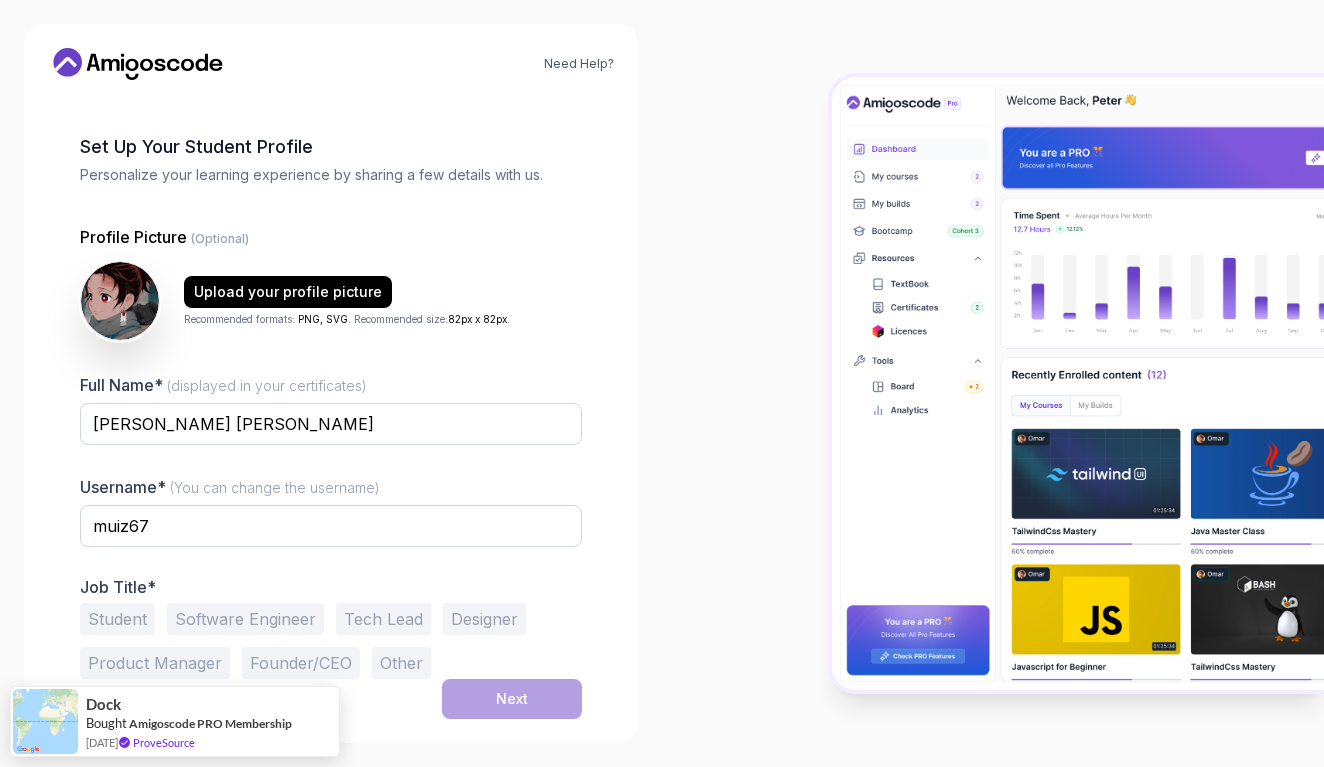 click on "Student" at bounding box center (117, 619) 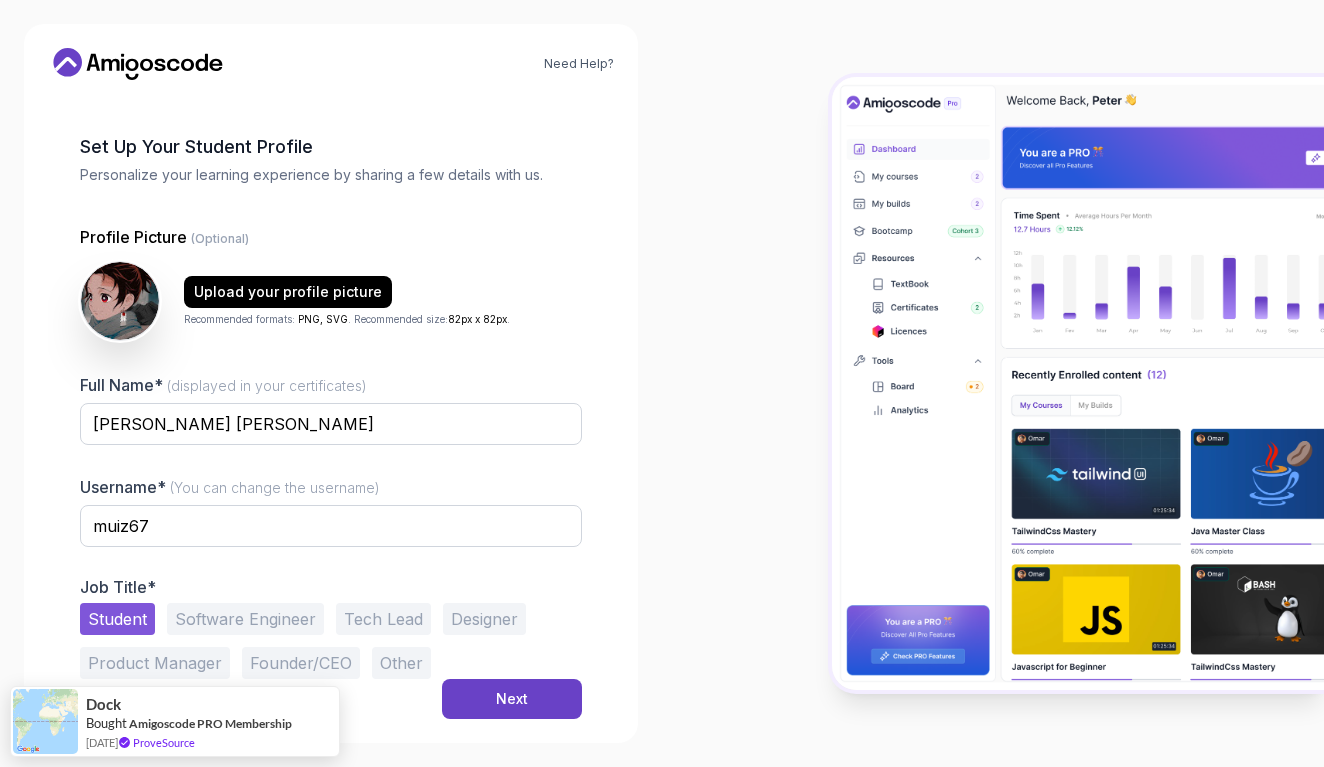 click on "Software Engineer" at bounding box center [245, 619] 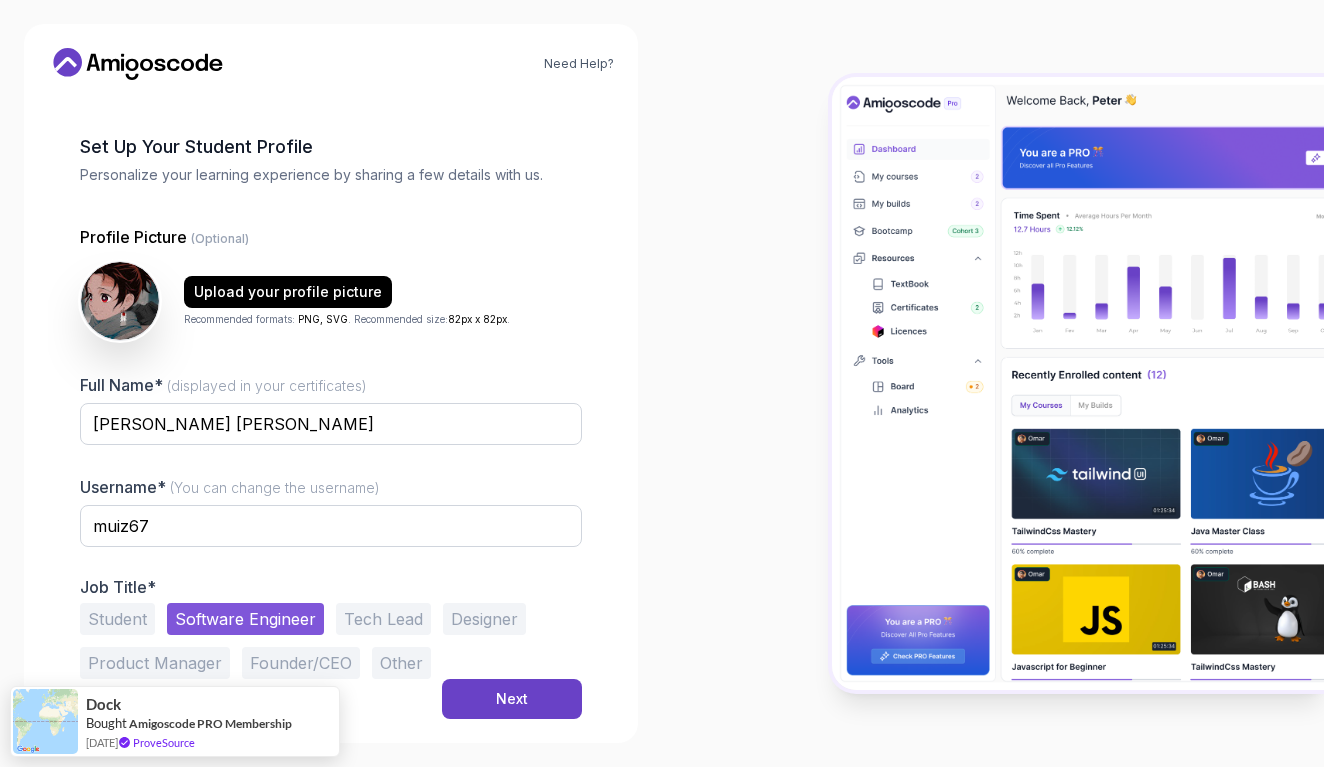 click on "Student" at bounding box center (117, 619) 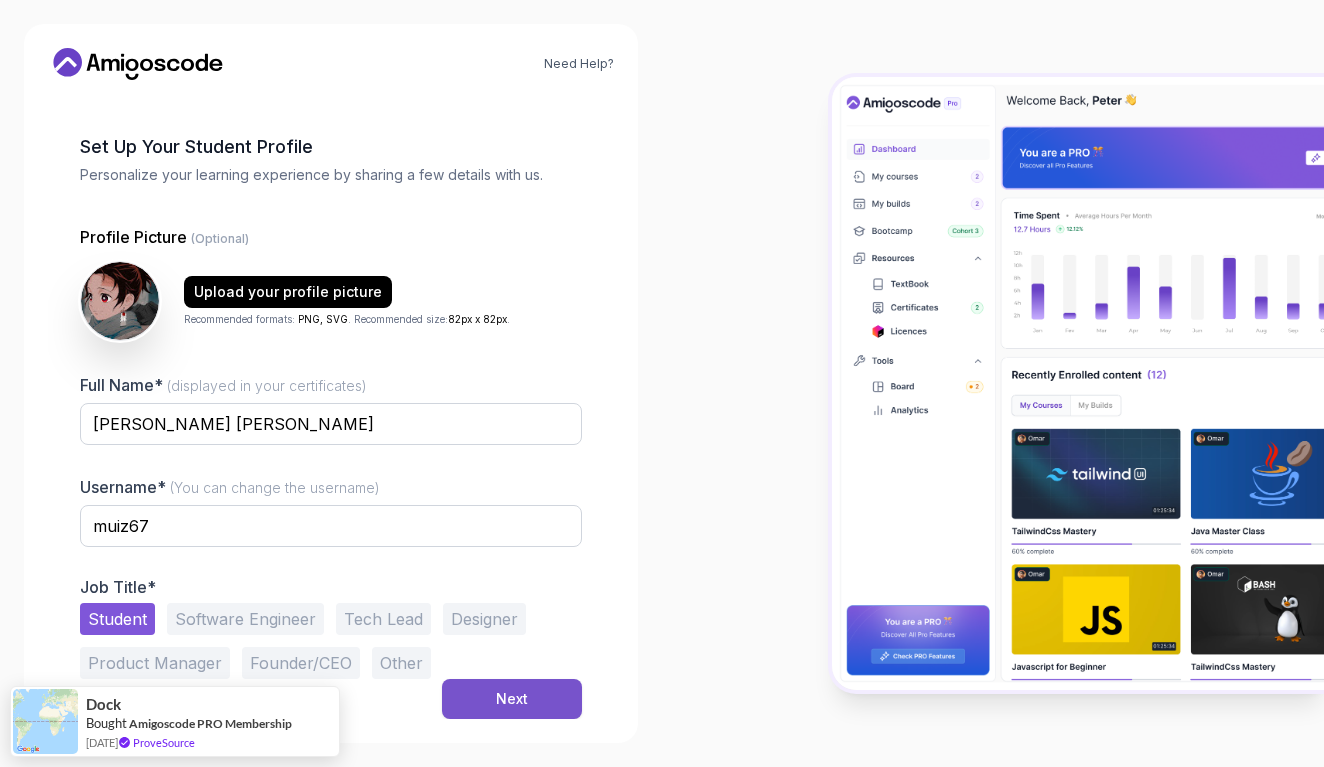 click on "Next" at bounding box center (512, 699) 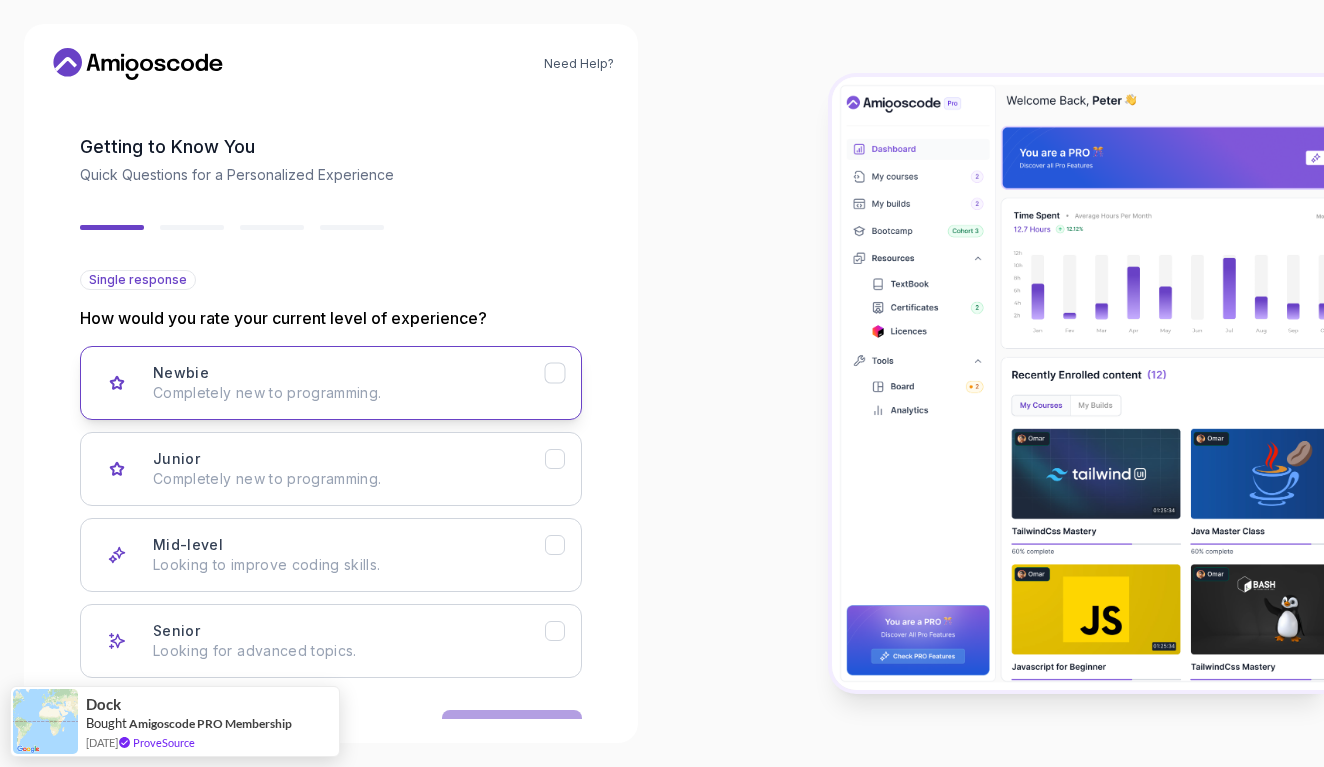 click on "Completely new to programming." at bounding box center (349, 393) 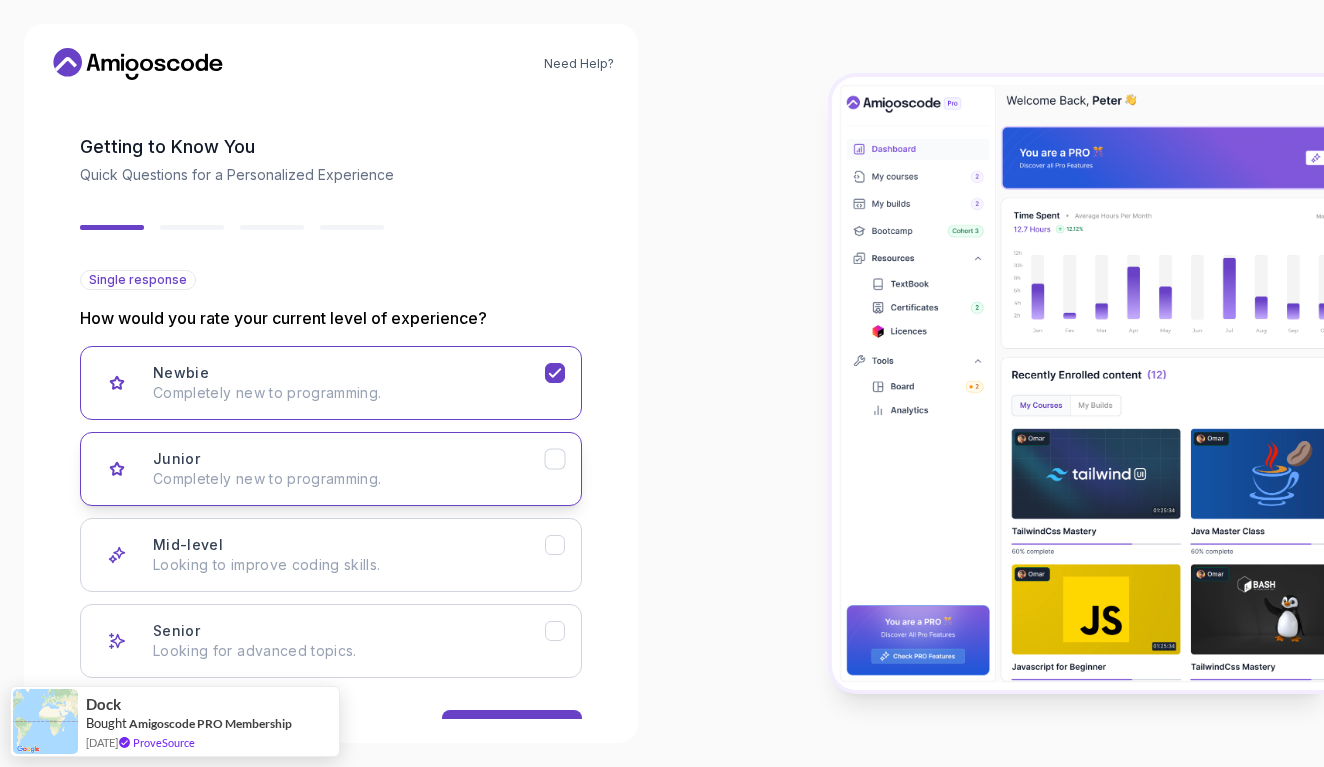 click on "Junior Completely new to programming." at bounding box center (349, 469) 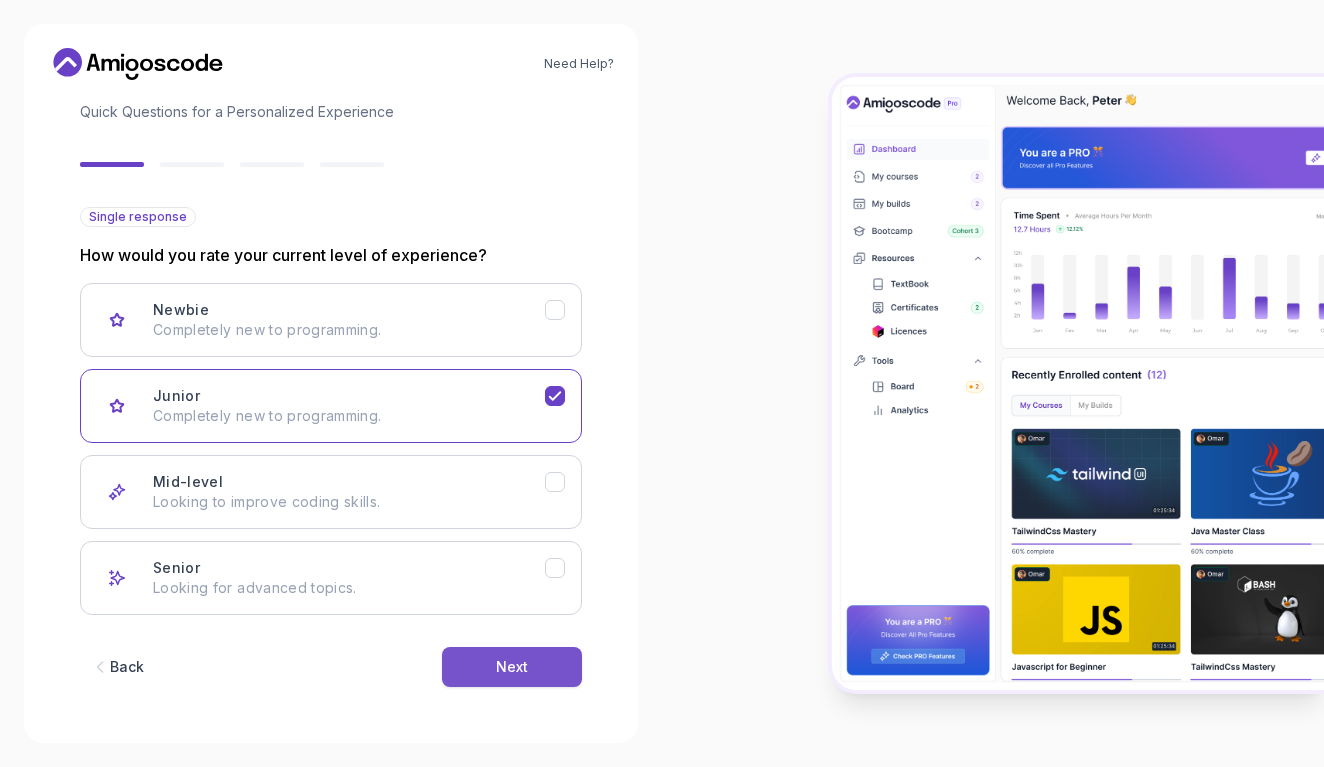 scroll, scrollTop: 130, scrollLeft: 0, axis: vertical 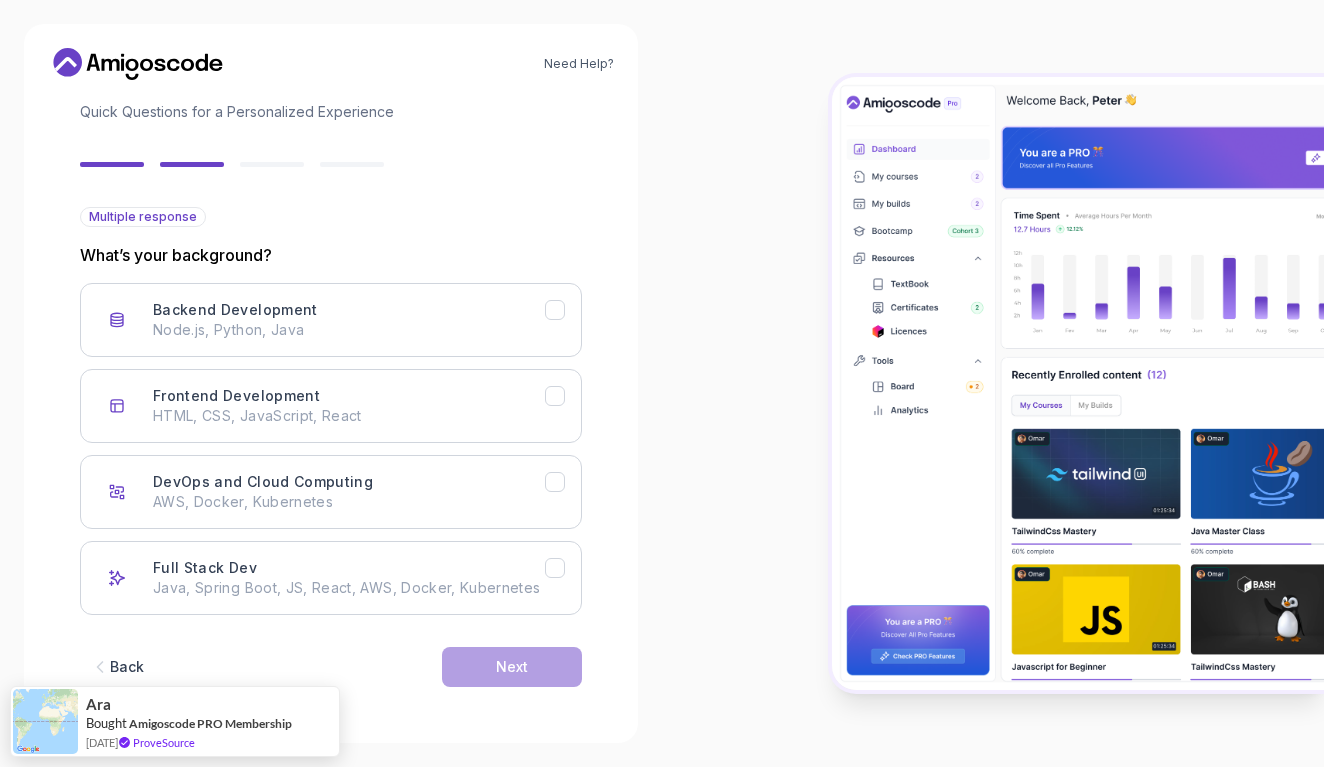 click on "Back" at bounding box center (127, 667) 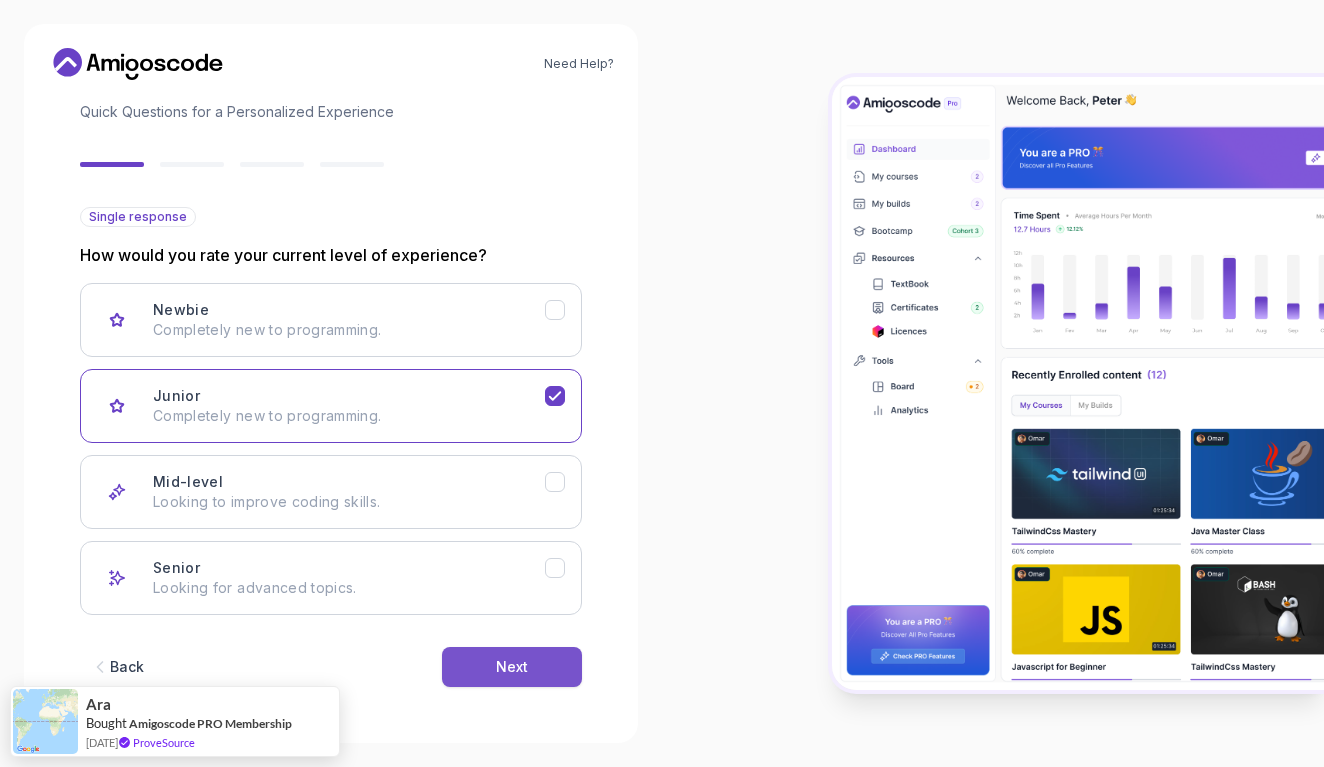 click on "Next" at bounding box center [512, 667] 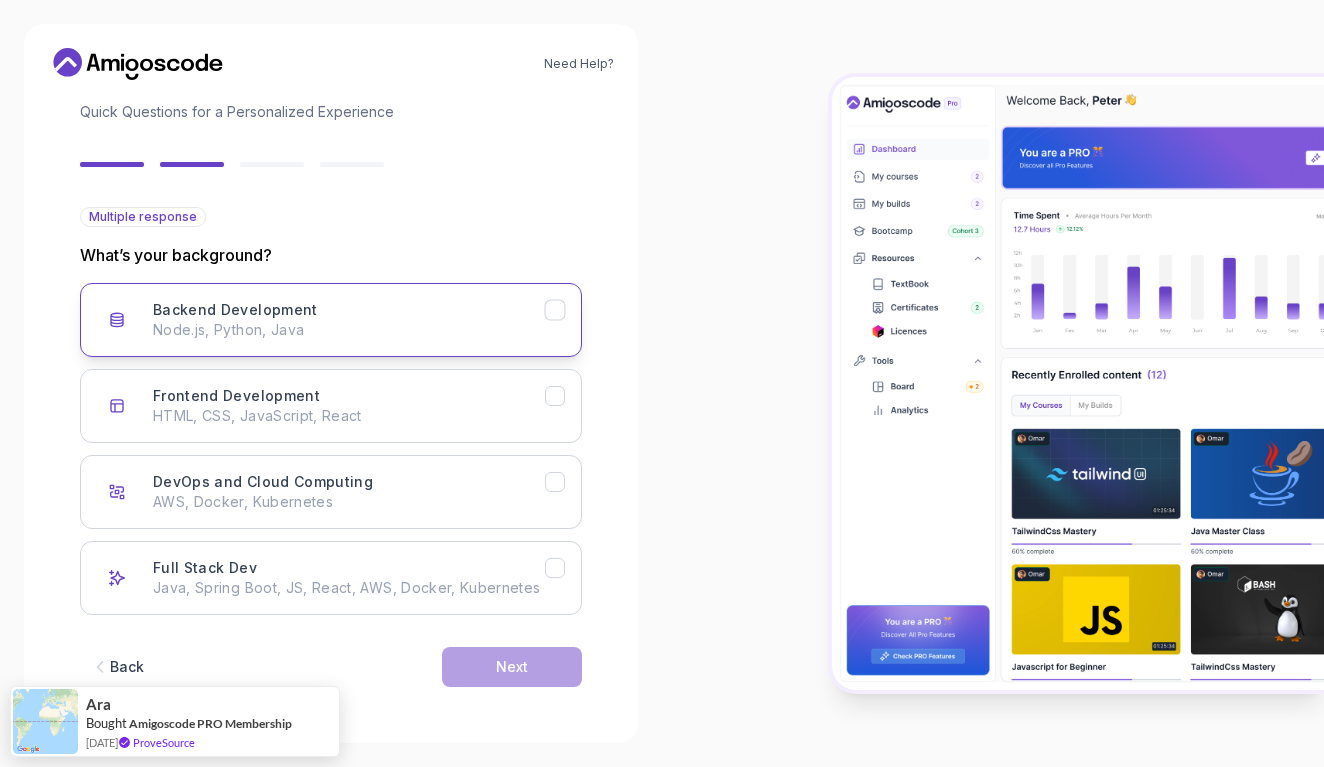 click on "Node.js, Python, Java" at bounding box center (349, 330) 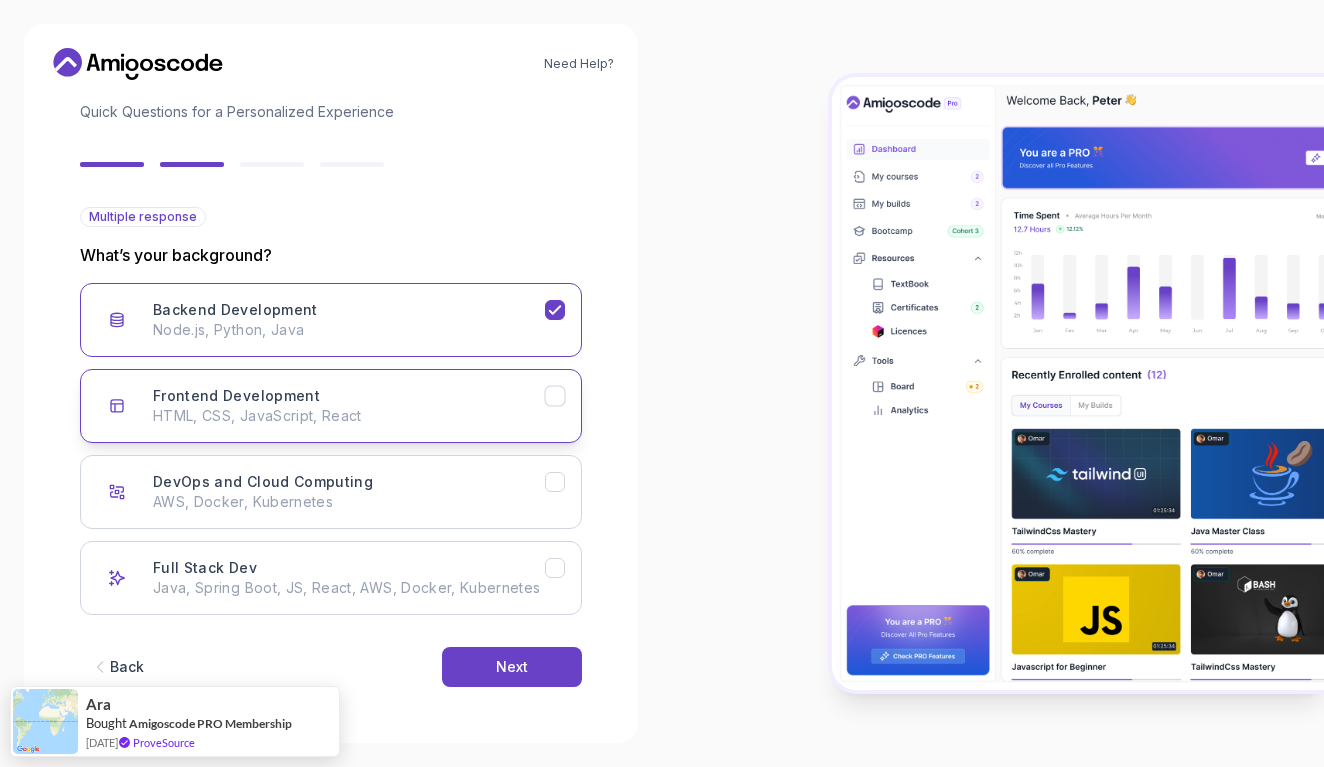 click on "Frontend Development HTML, CSS, JavaScript, React" at bounding box center (331, 406) 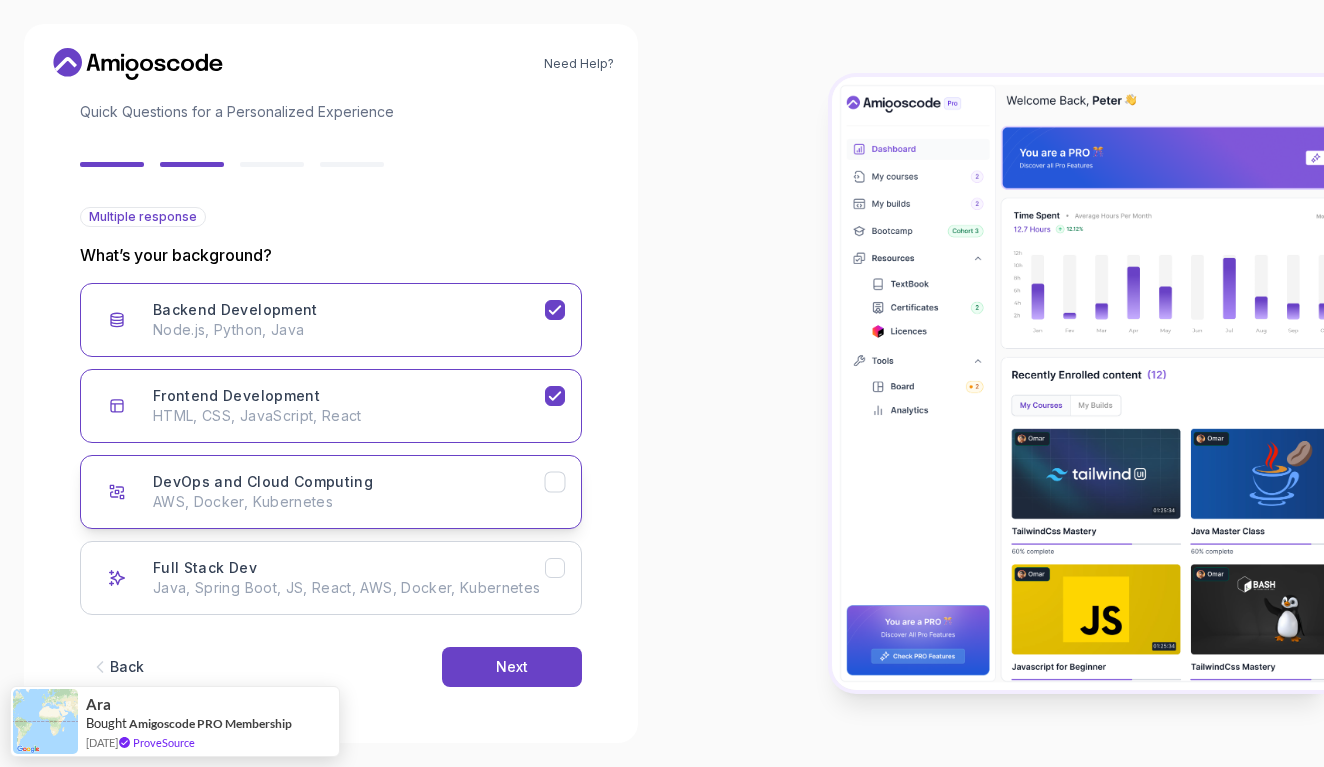 click on "DevOps and Cloud Computing" at bounding box center [263, 482] 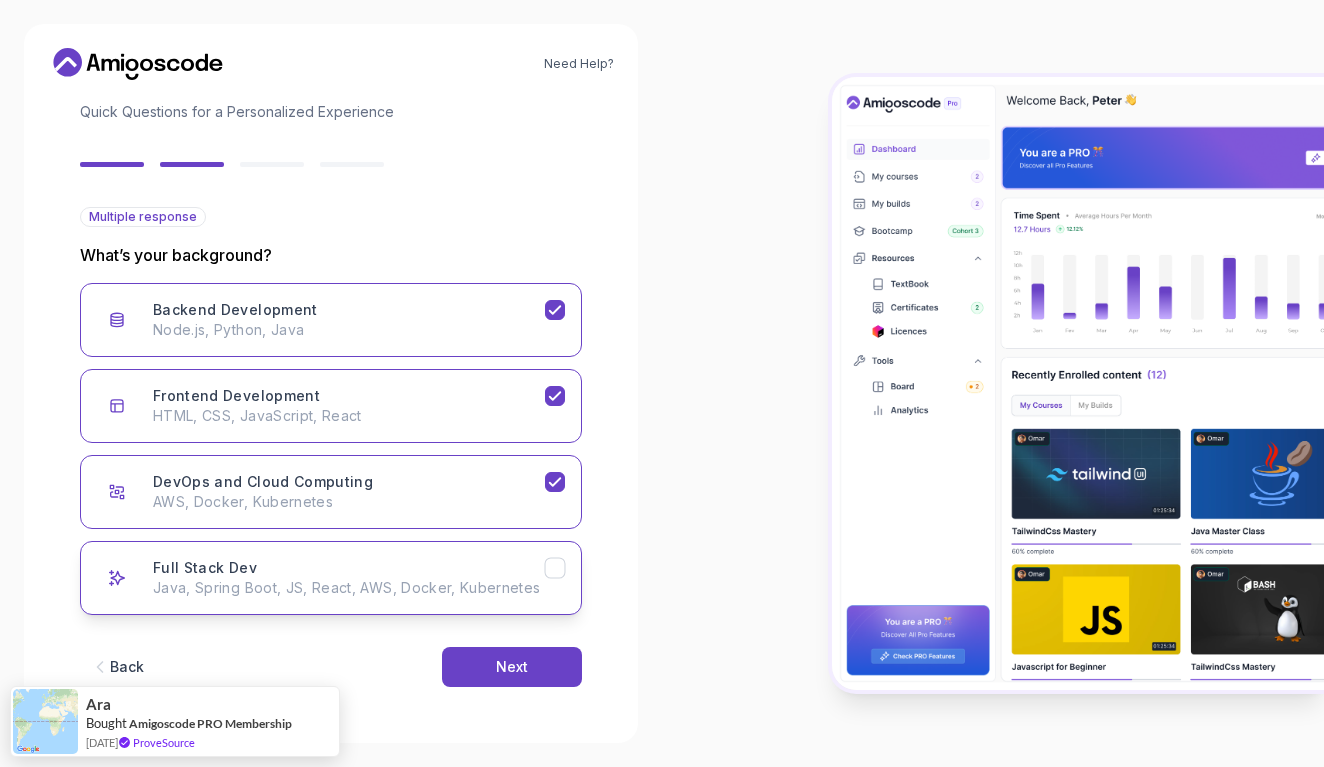 click on "Full Stack Dev Java, Spring Boot, JS, React, AWS, Docker, Kubernetes" at bounding box center [349, 578] 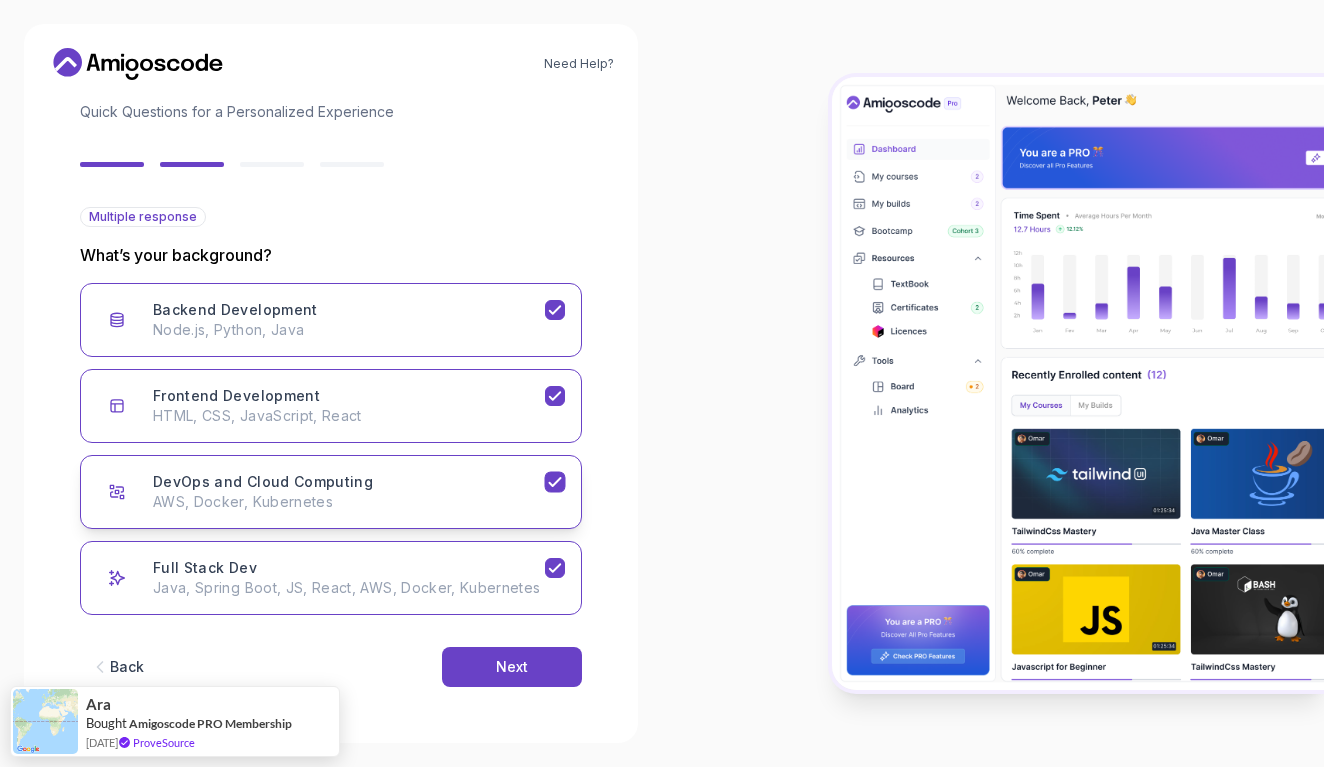 click on "DevOps and Cloud Computing AWS, Docker, Kubernetes" at bounding box center (331, 492) 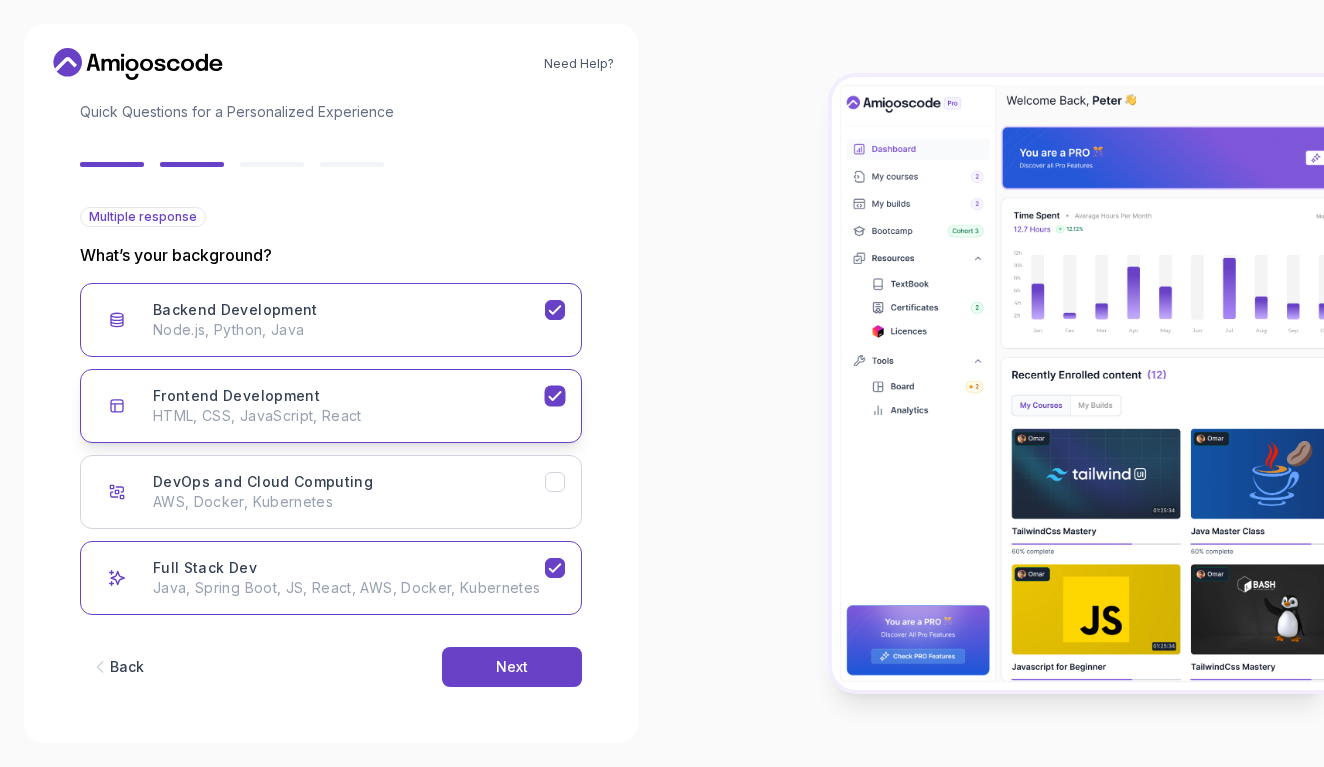 click on "HTML, CSS, JavaScript, React" at bounding box center [349, 416] 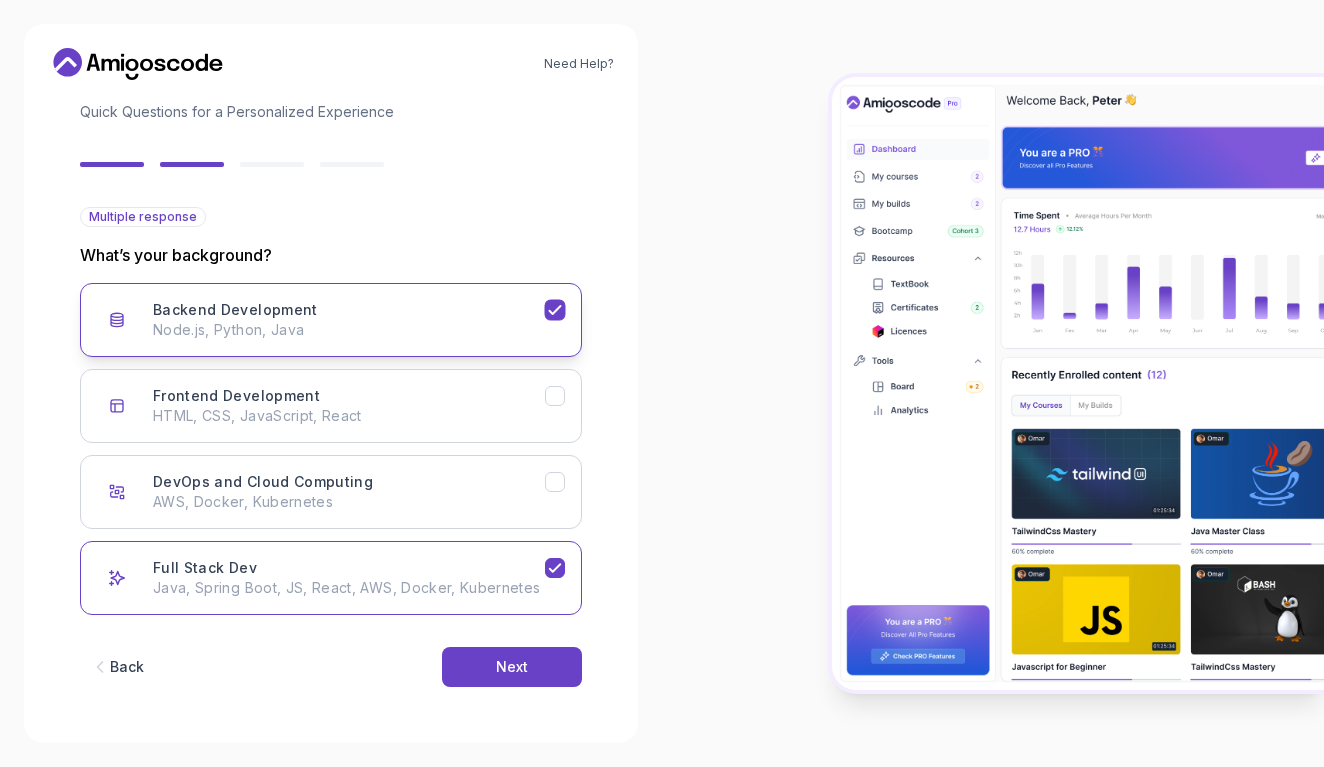 click on "Backend Development Node.js, Python, Java" at bounding box center [331, 320] 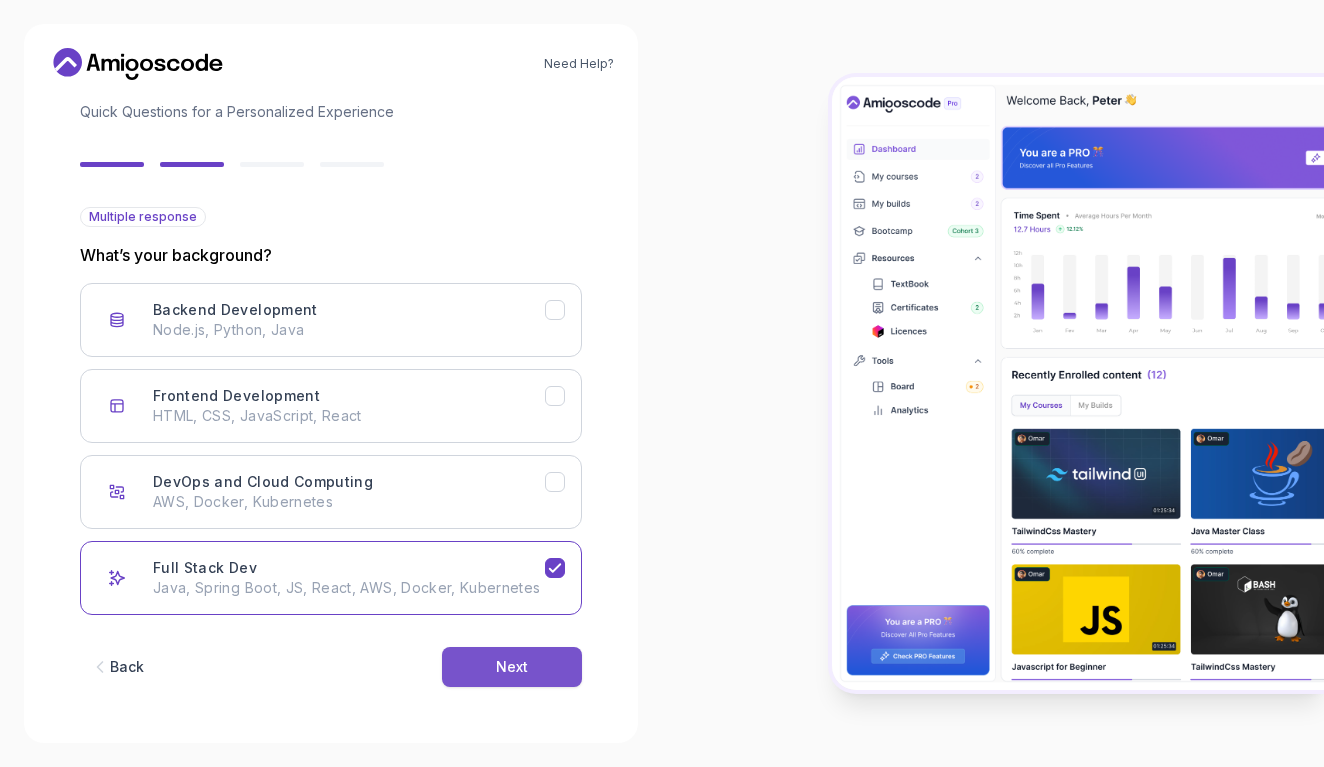 click on "Next" at bounding box center [512, 667] 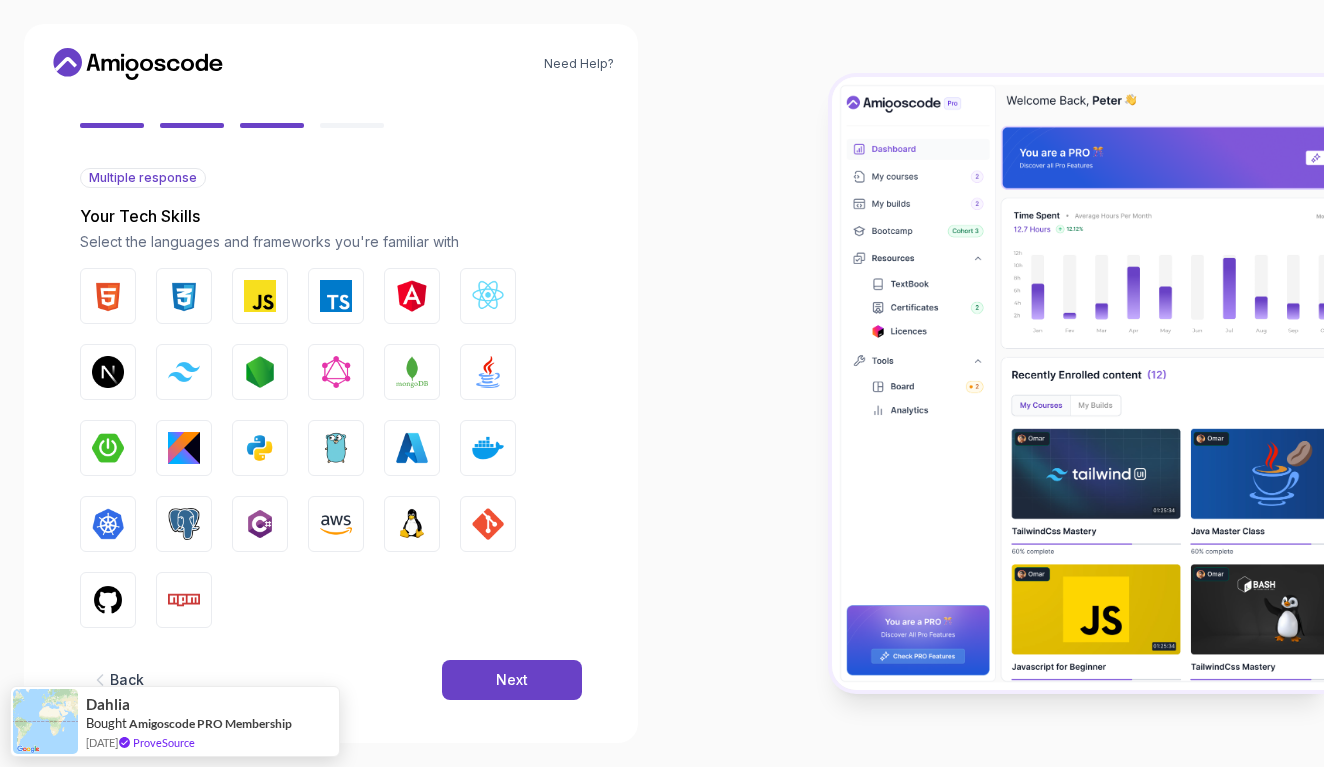 scroll, scrollTop: 175, scrollLeft: 0, axis: vertical 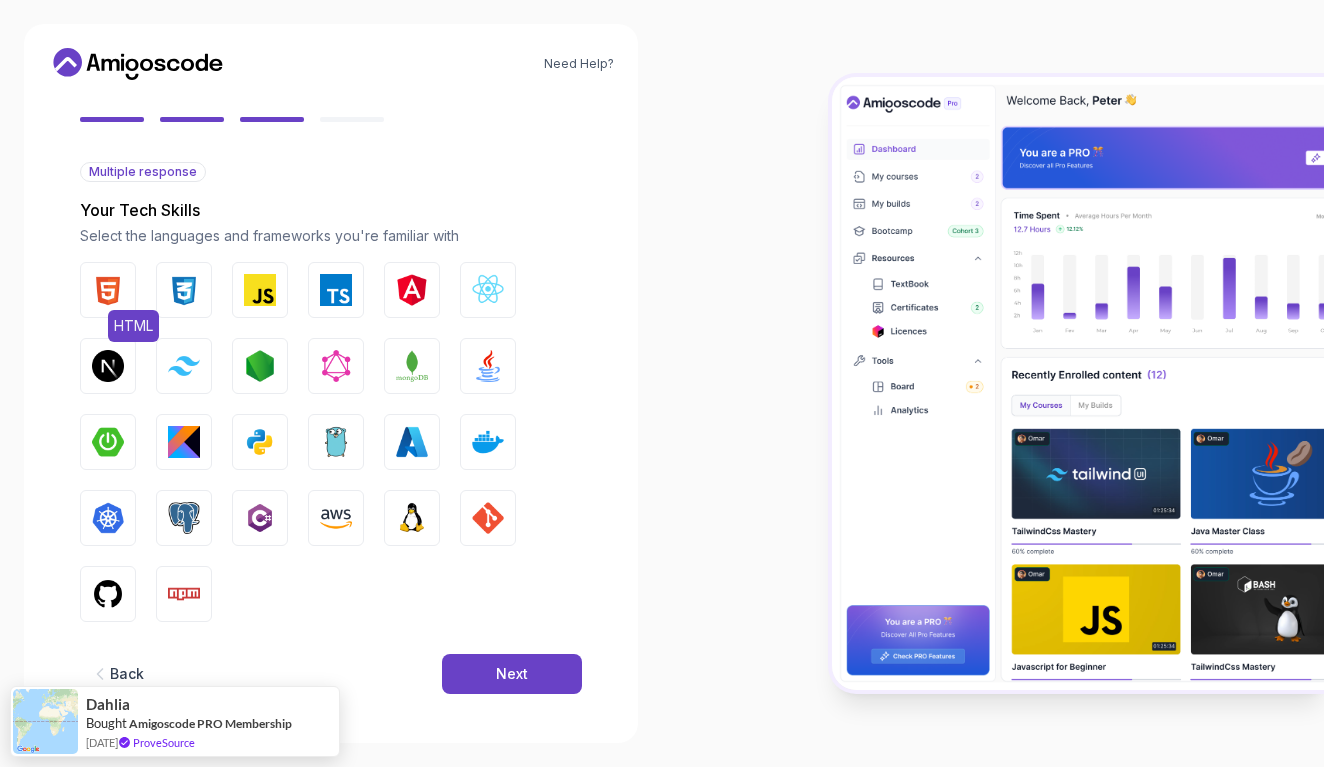 click at bounding box center [108, 290] 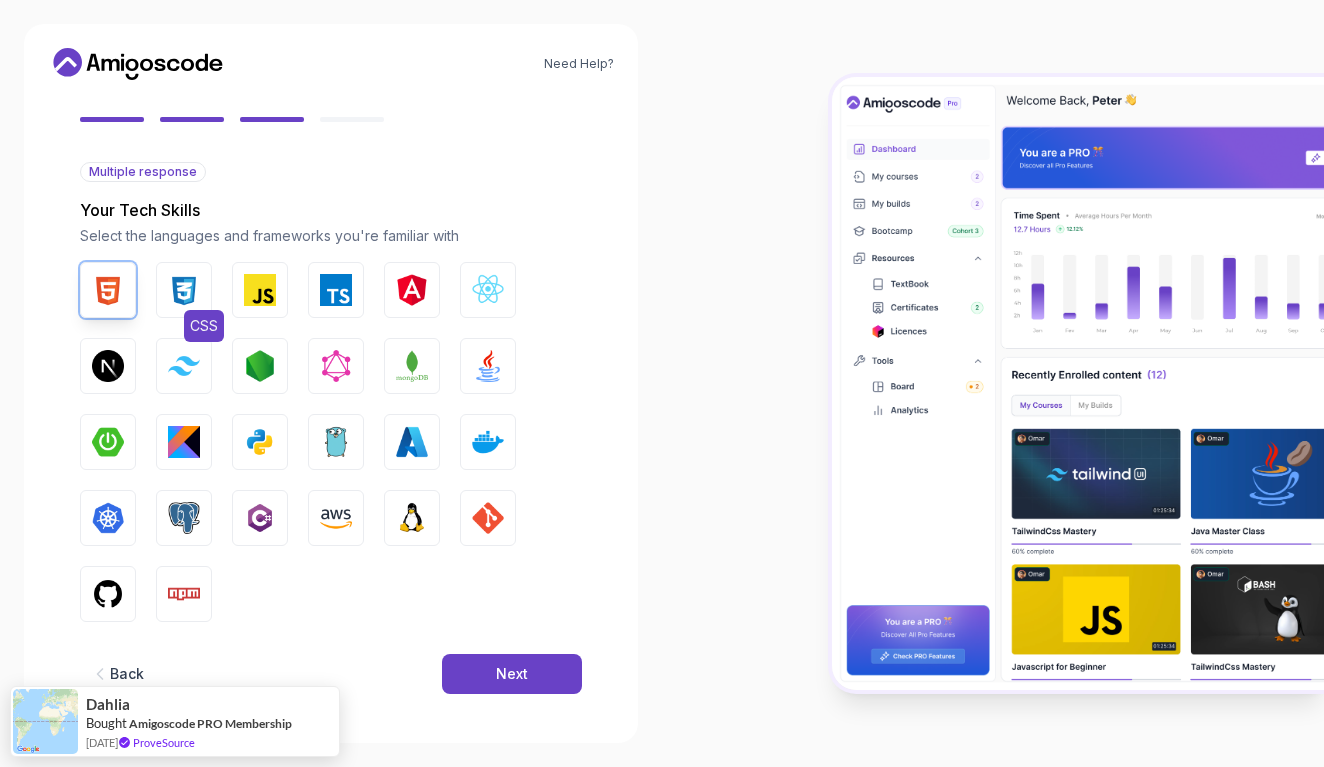 click on "CSS" at bounding box center (184, 290) 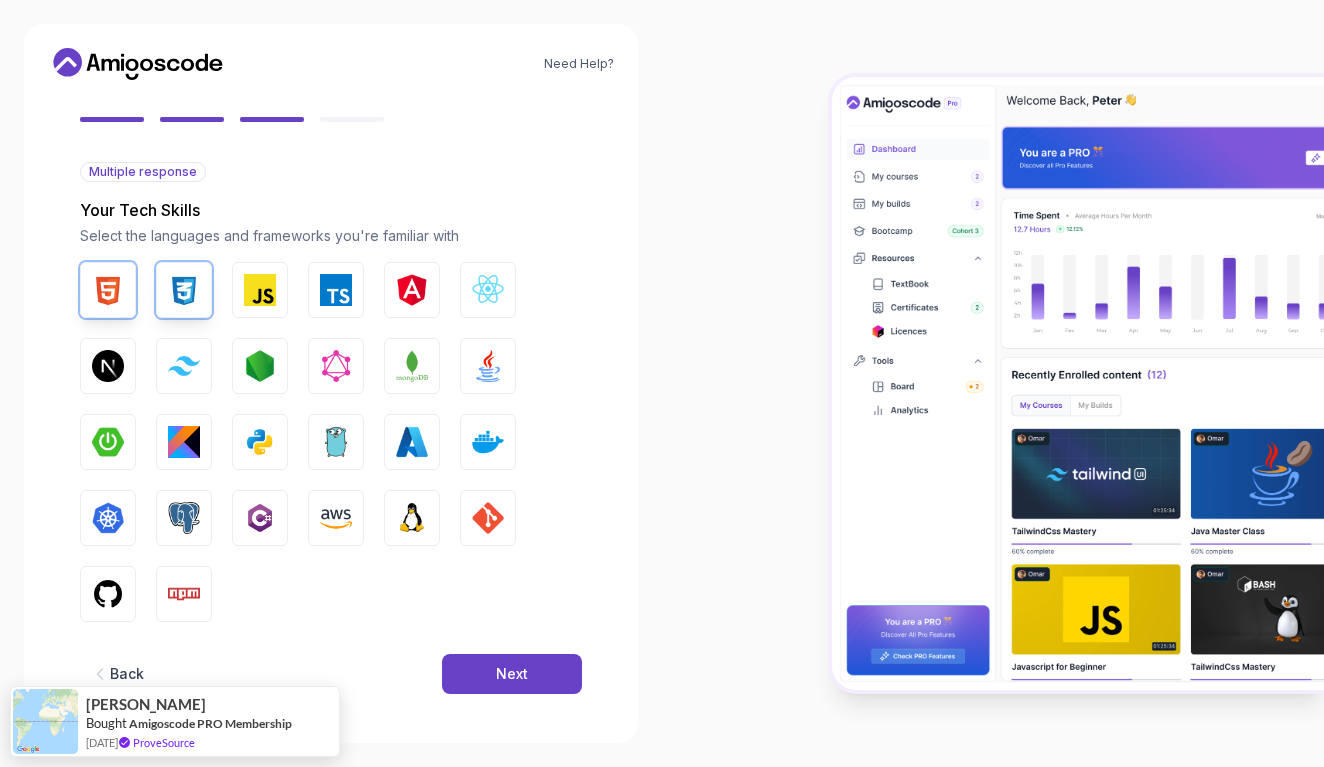 click on "Back Next" at bounding box center [331, 674] 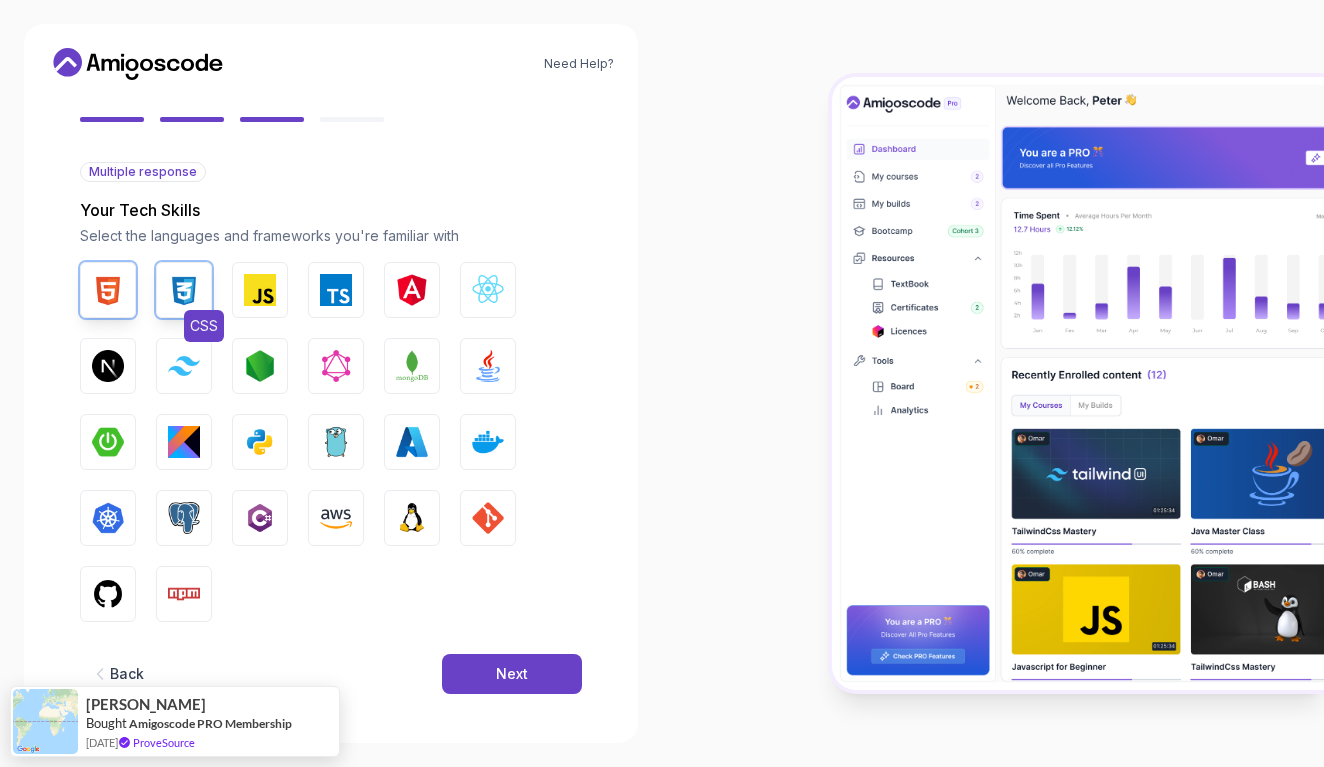 click on "CSS" at bounding box center (184, 290) 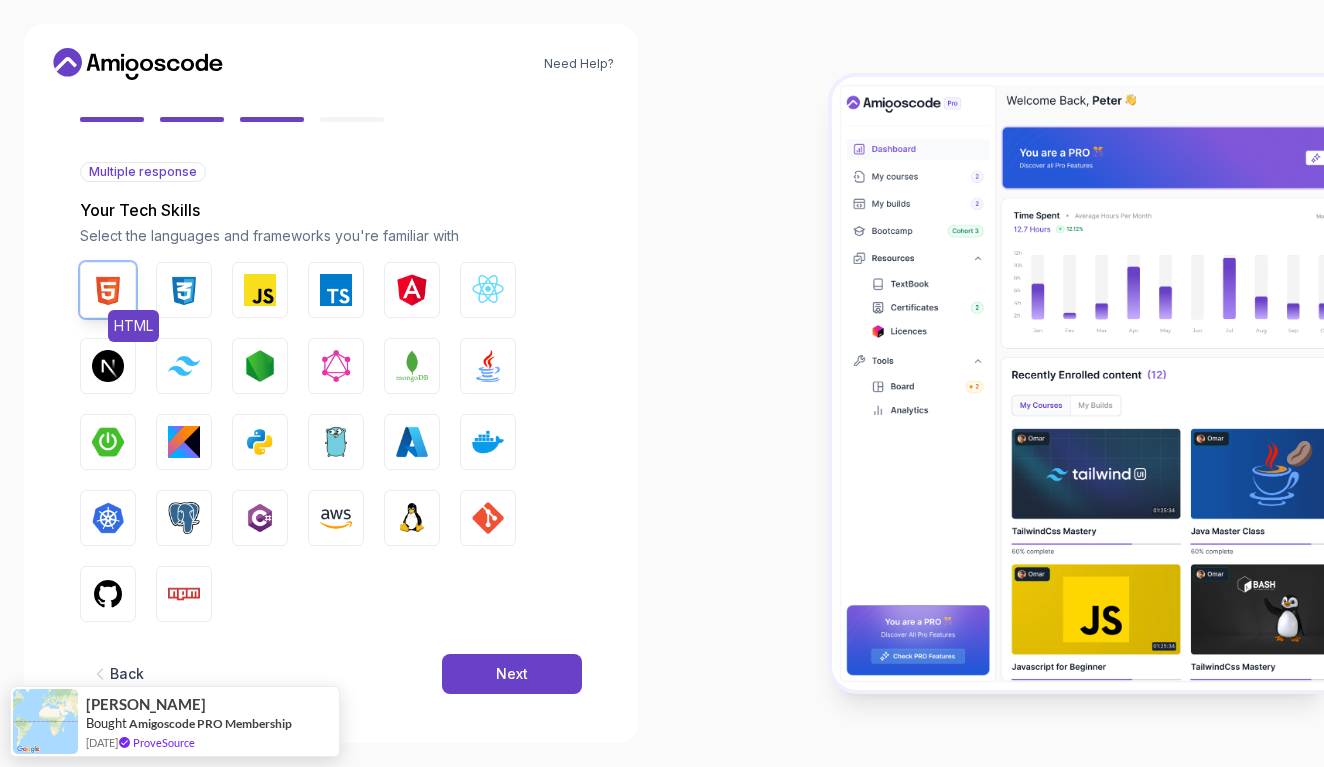 drag, startPoint x: 112, startPoint y: 308, endPoint x: 121, endPoint y: 322, distance: 16.643316 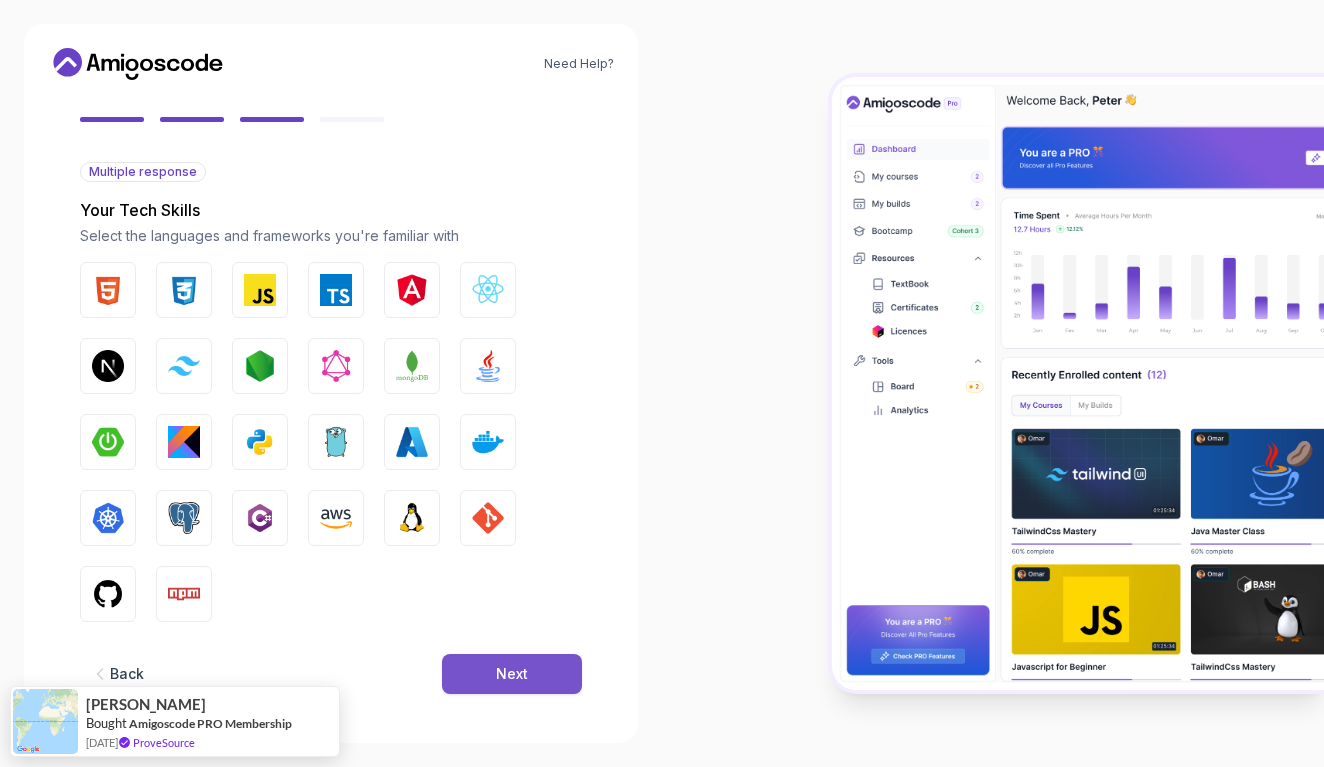 click on "Next" at bounding box center [512, 674] 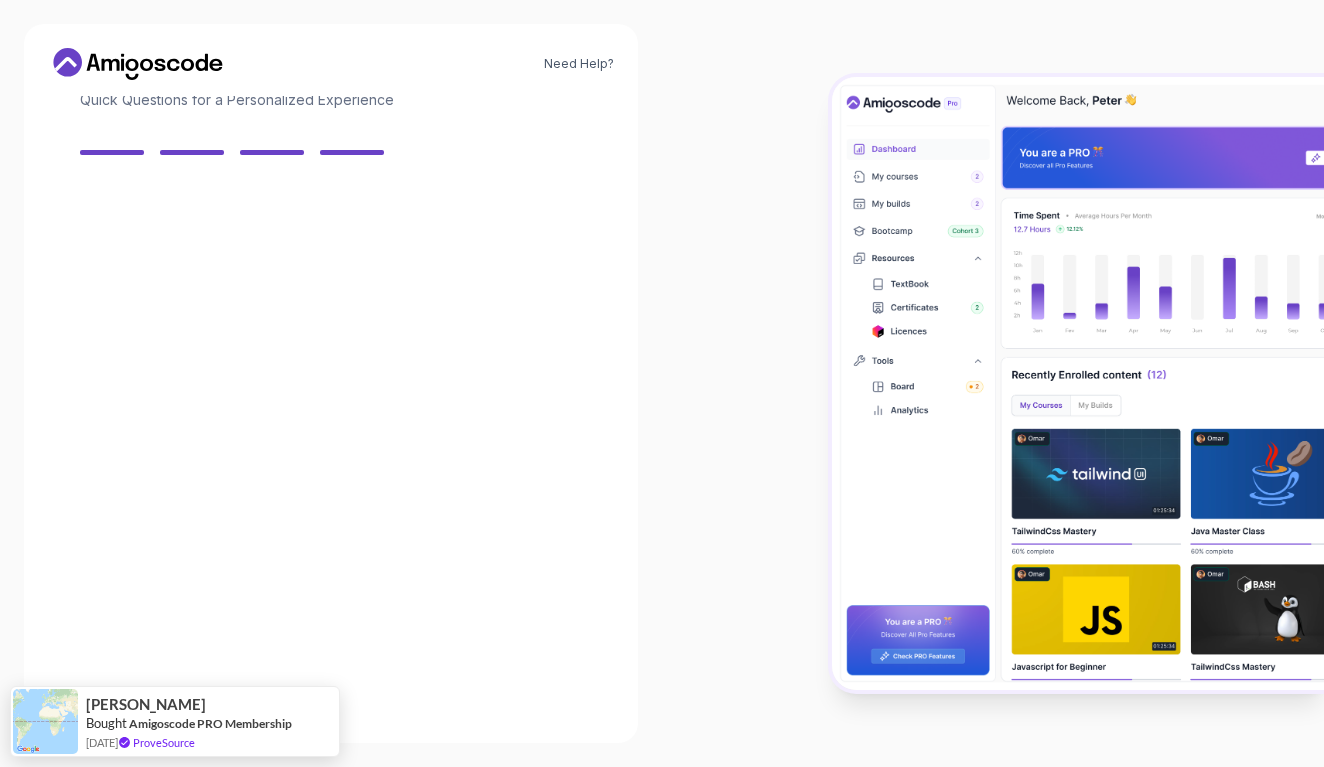 scroll, scrollTop: 142, scrollLeft: 0, axis: vertical 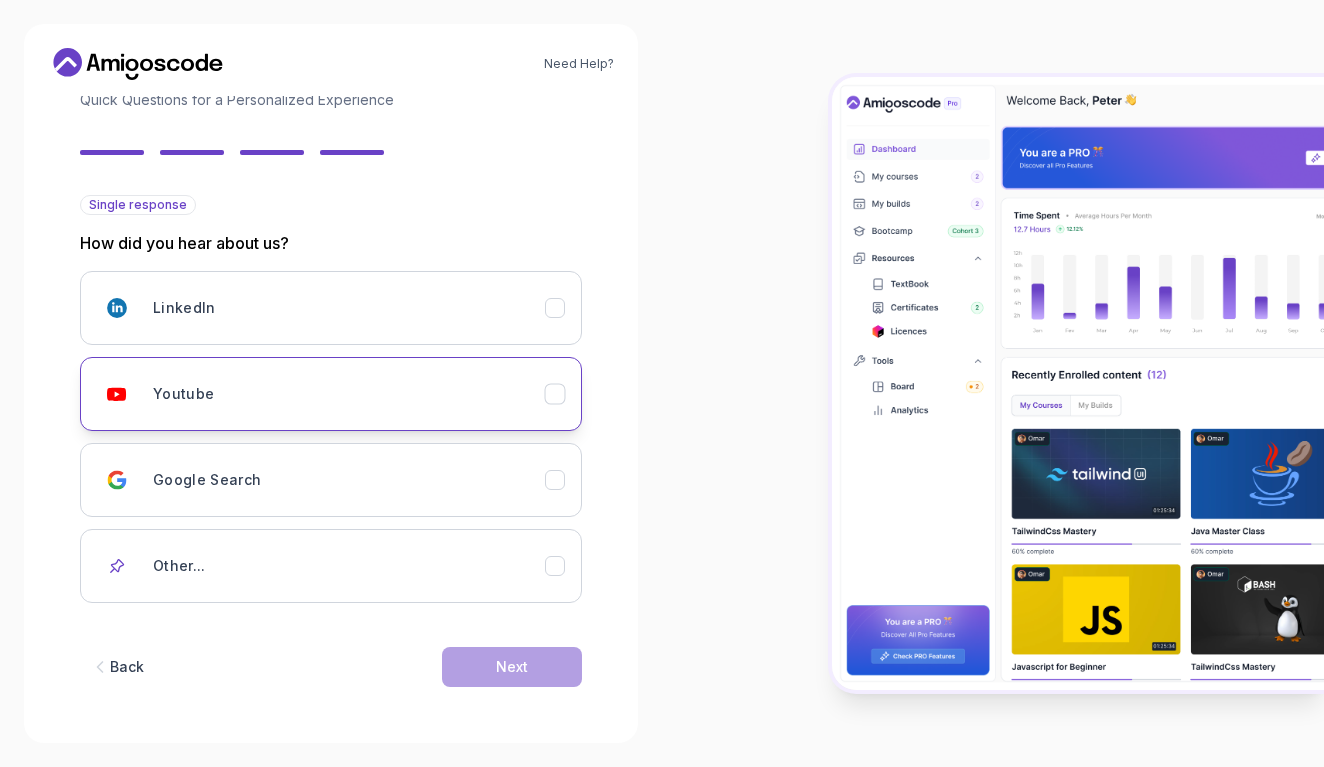 click on "Youtube" at bounding box center (349, 394) 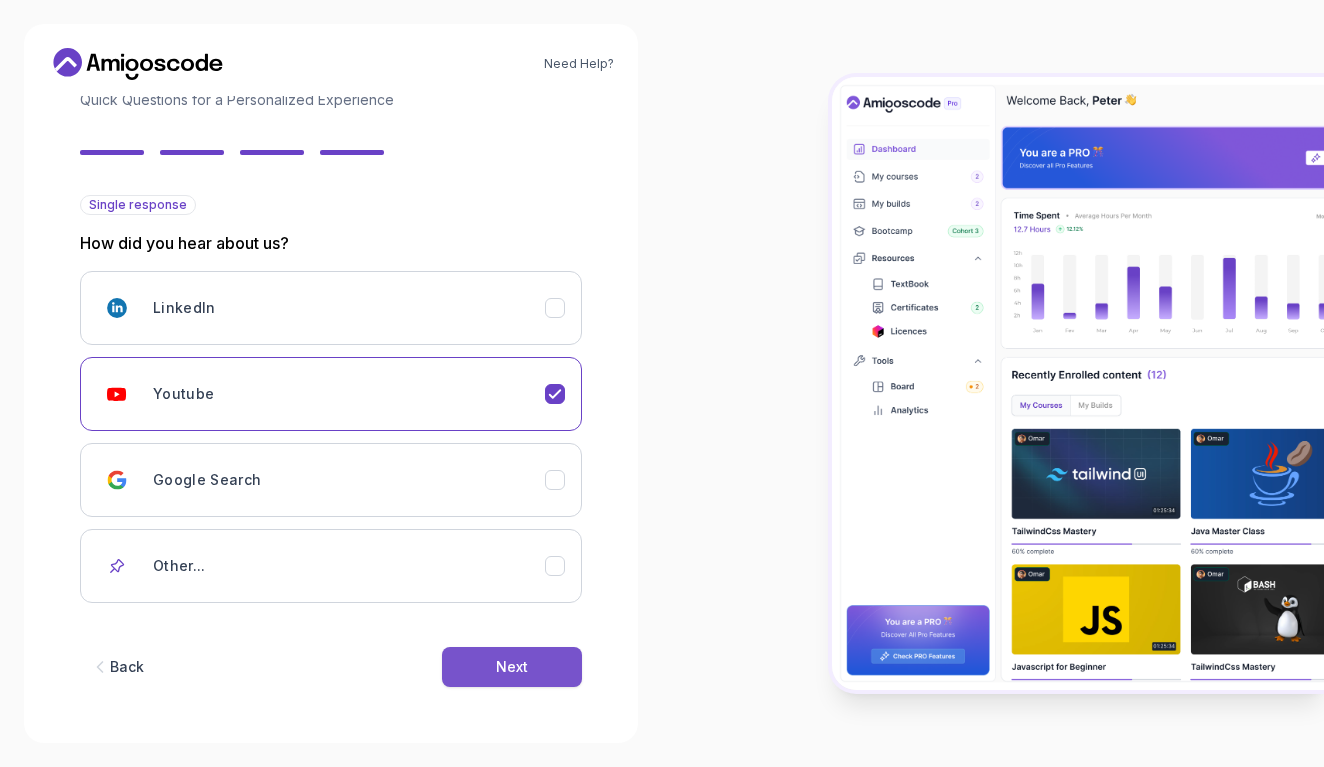 click on "Next" at bounding box center (512, 667) 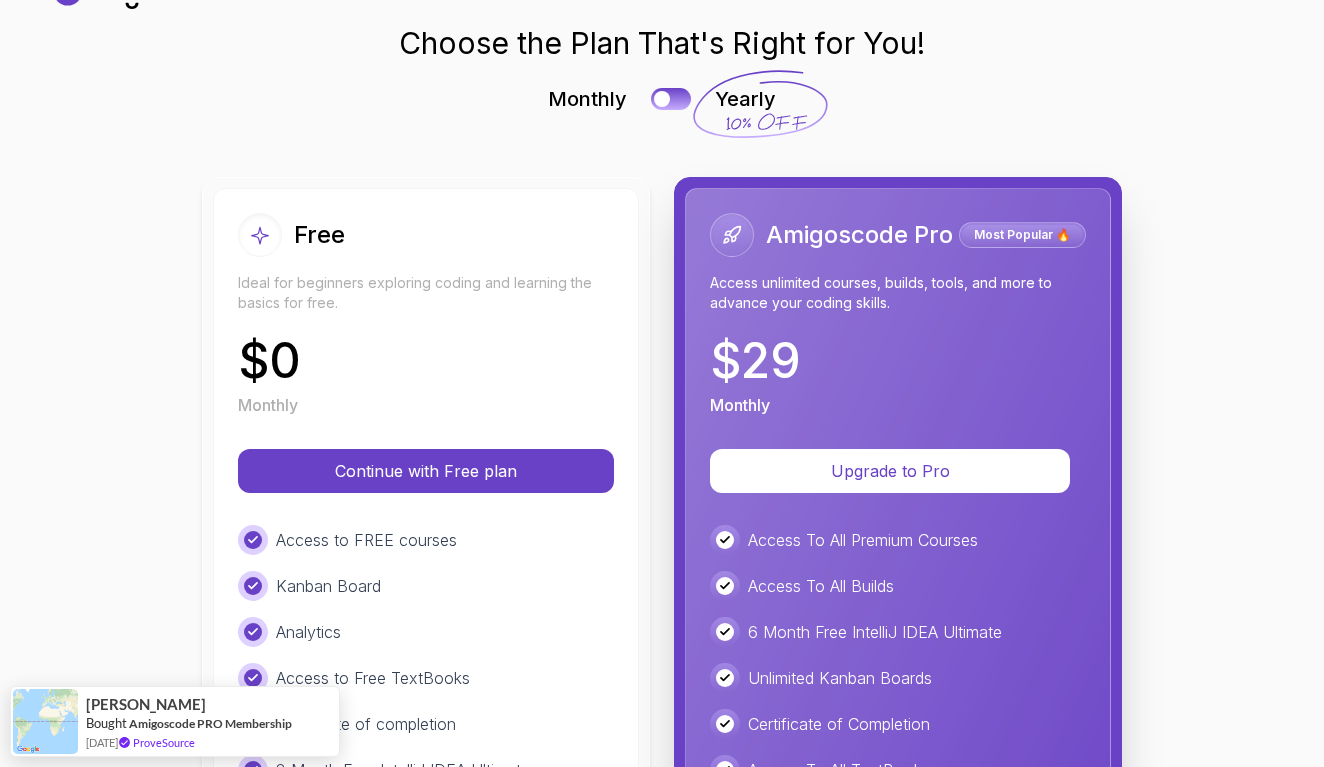 scroll, scrollTop: 77, scrollLeft: 0, axis: vertical 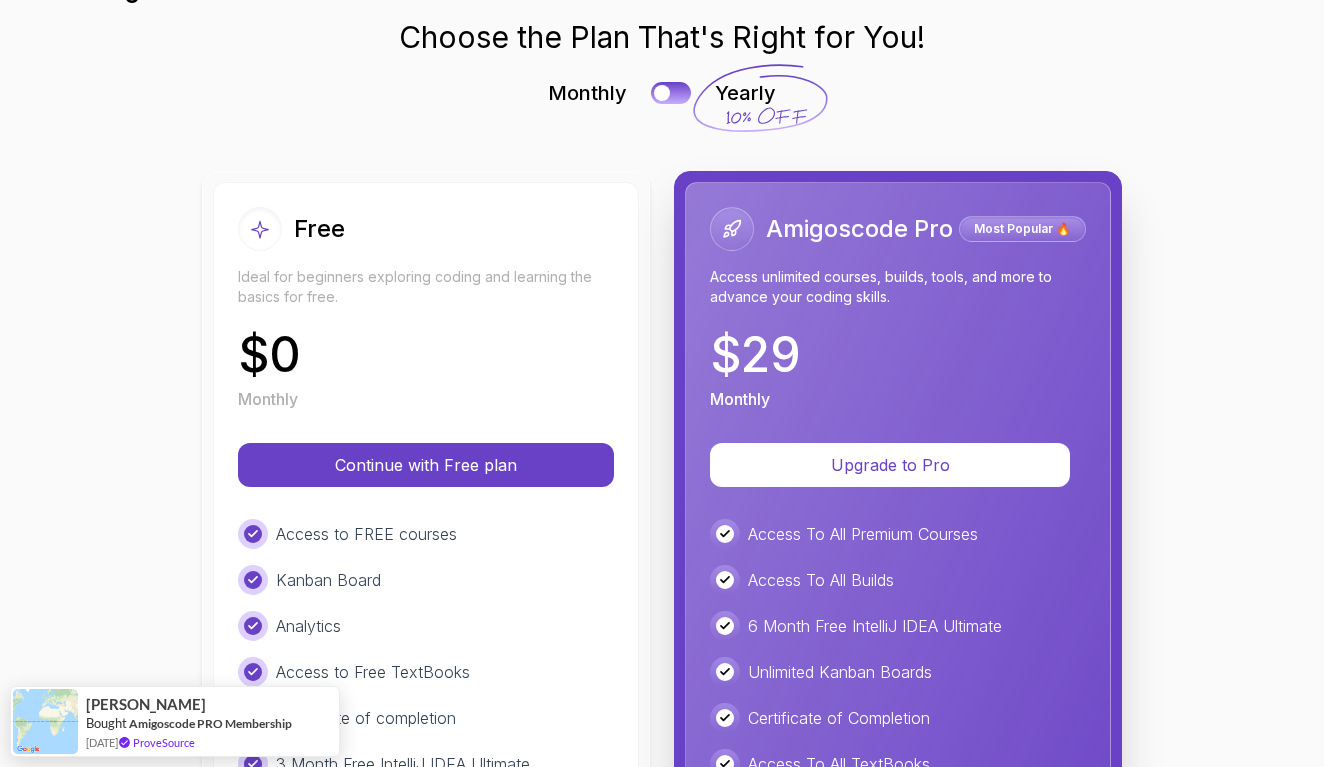 click on "Free Ideal for beginners exploring coding and learning the basics for free. $ 0 Monthly Continue with Free plan Access to FREE courses Kanban Board Analytics Access to Free TextBooks Certificate of completion 3 Month Free IntelliJ IDEA Ultimate" at bounding box center (426, 654) 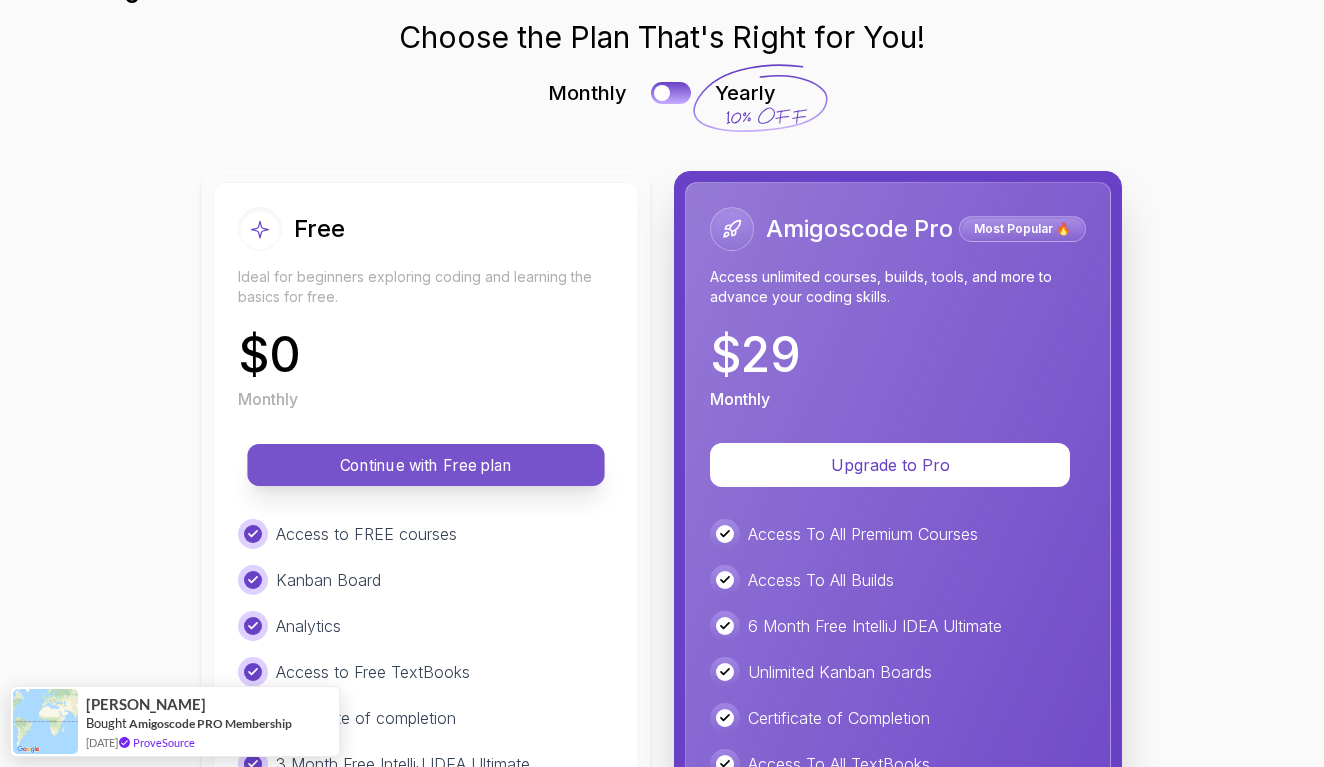 click on "Continue with Free plan" at bounding box center (425, 465) 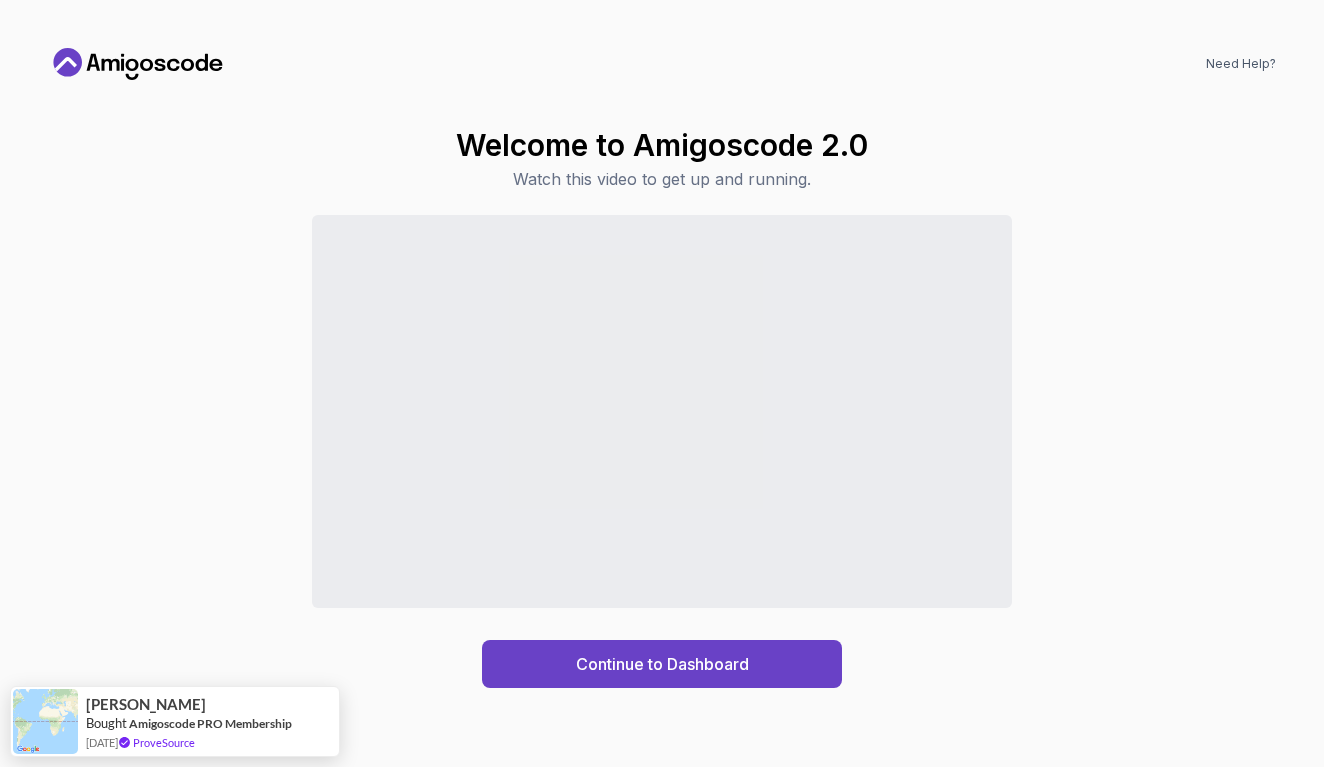 scroll, scrollTop: 0, scrollLeft: 0, axis: both 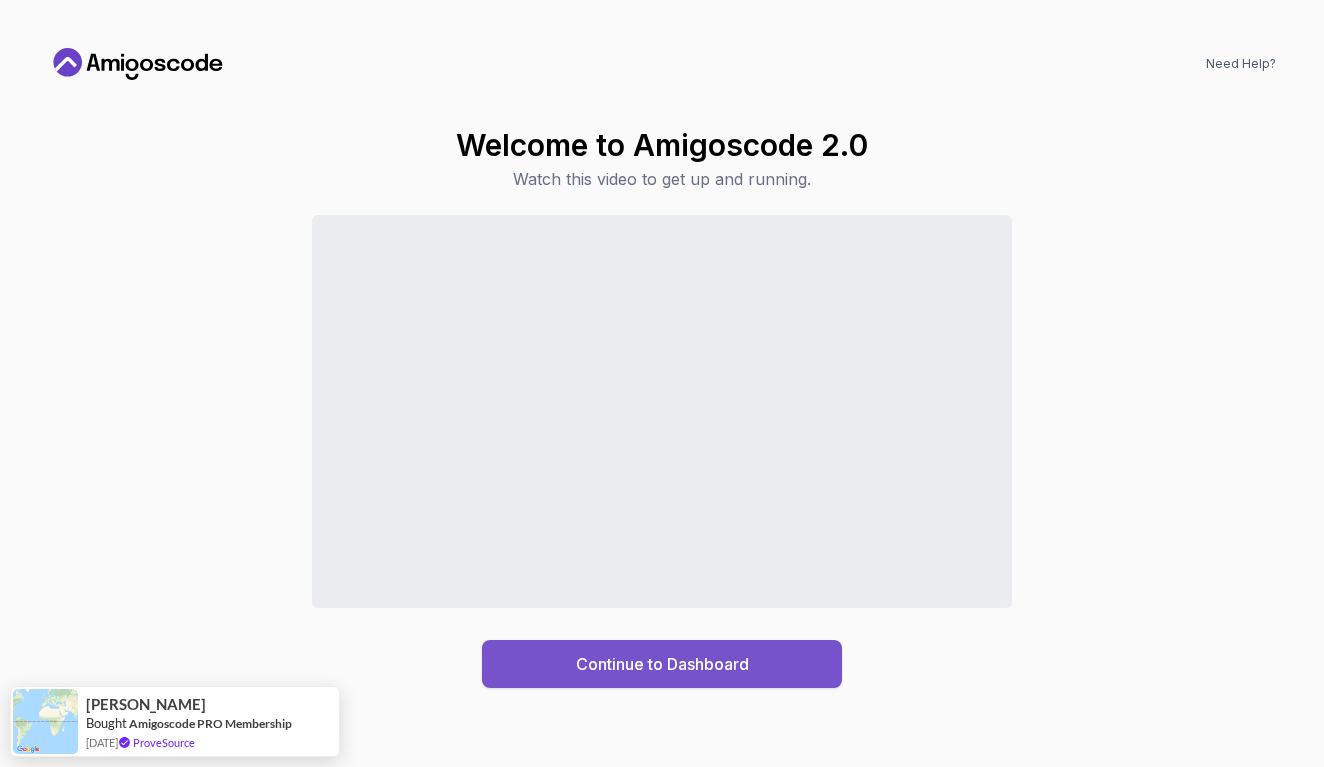 click on "Continue to Dashboard" at bounding box center (662, 664) 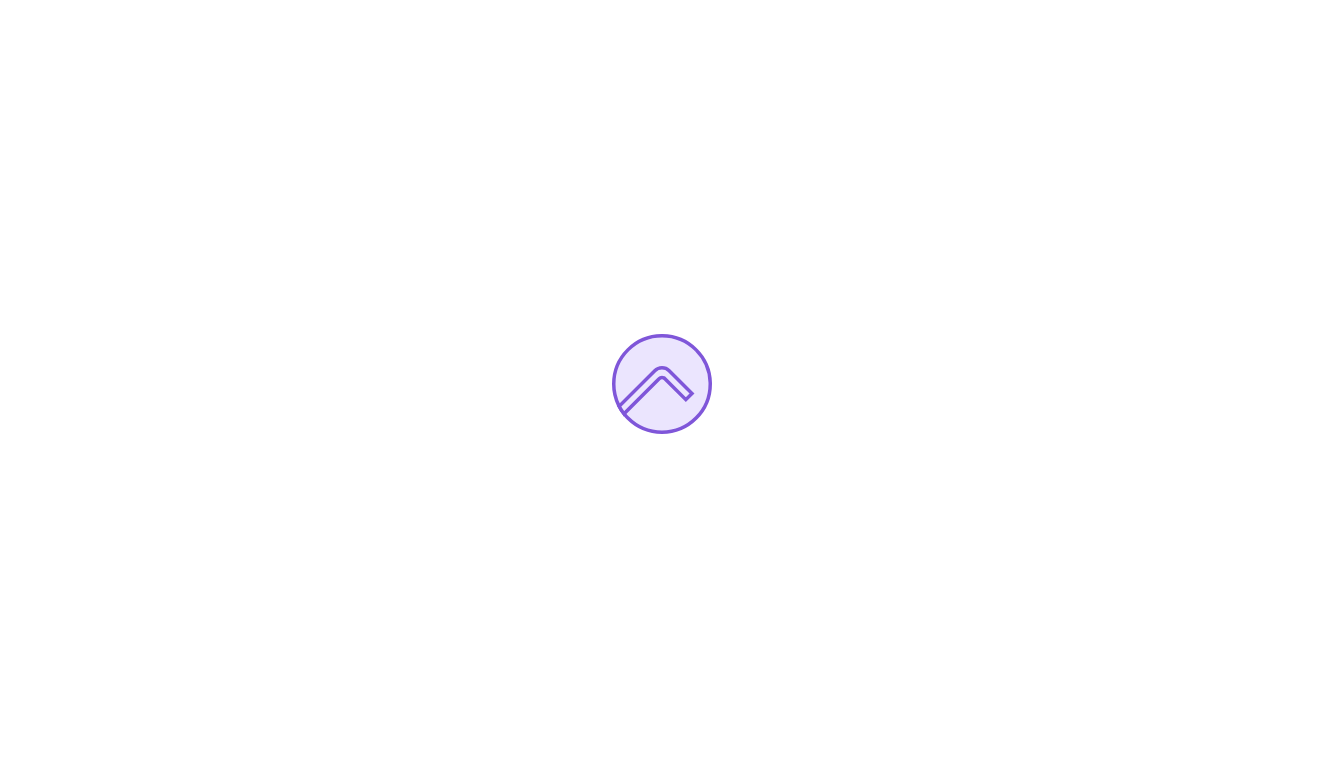 scroll, scrollTop: 0, scrollLeft: 0, axis: both 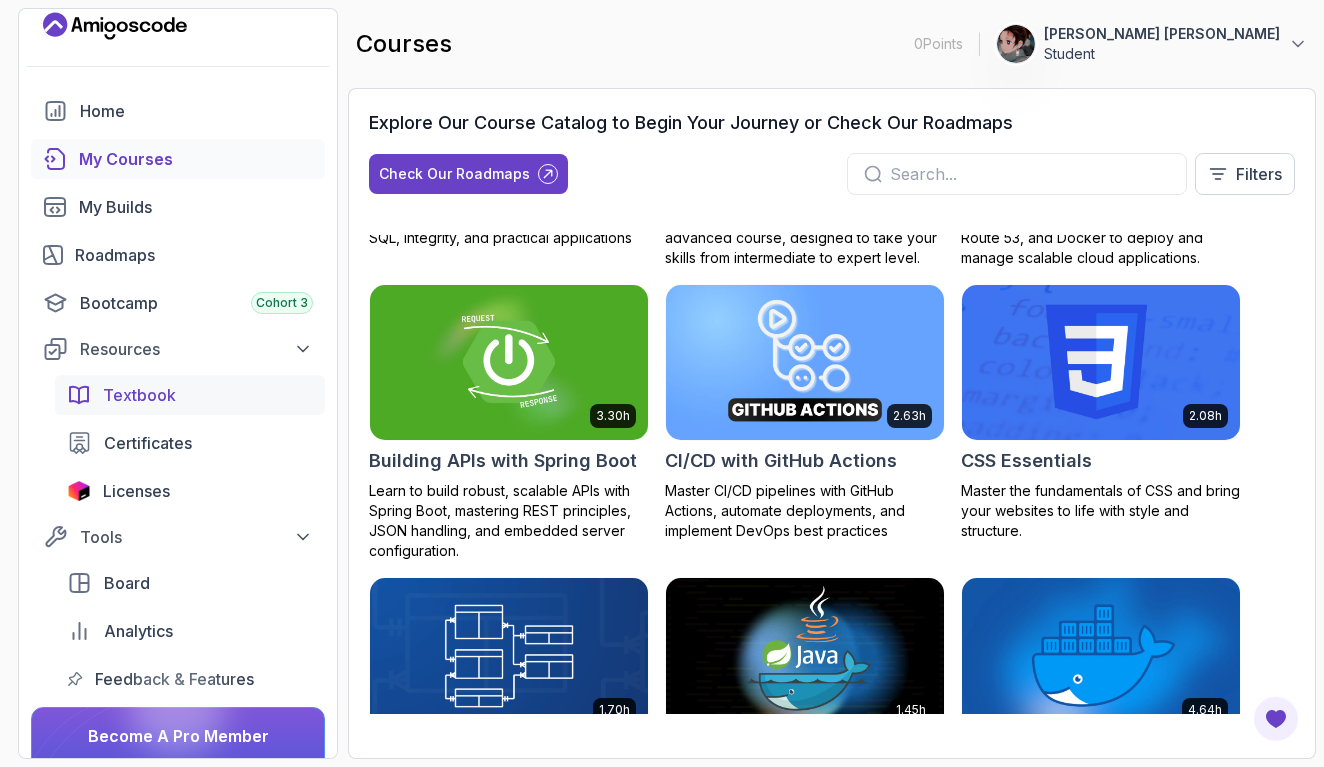 click on "Textbook" at bounding box center [139, 395] 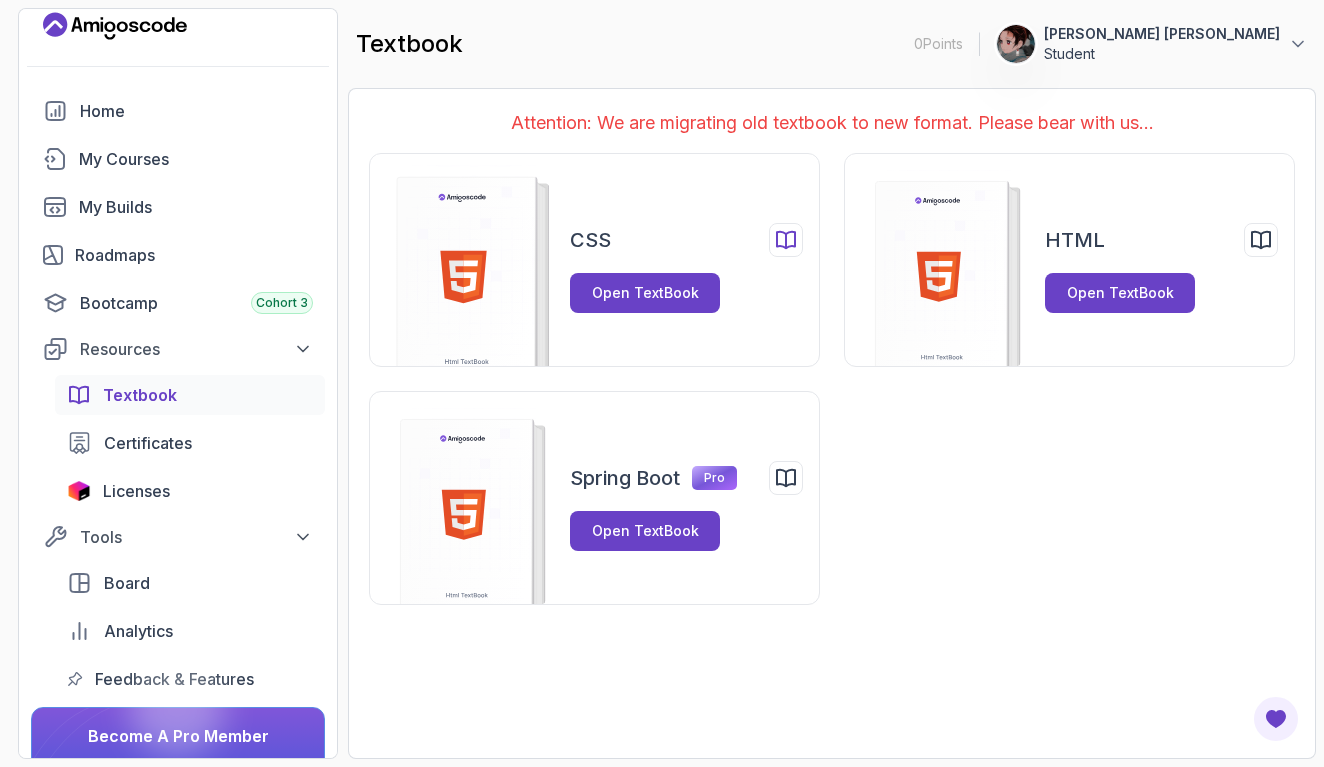scroll, scrollTop: 0, scrollLeft: 0, axis: both 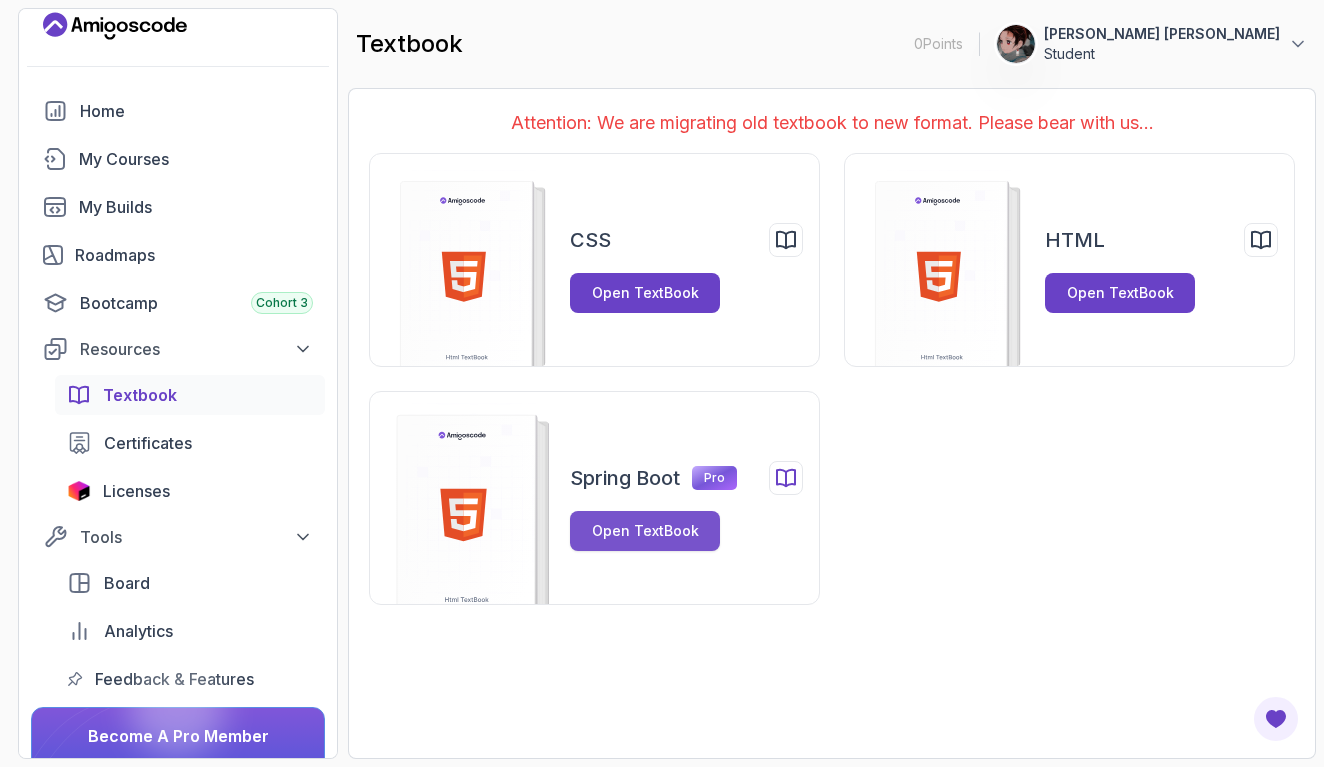 click on "Open TextBook" at bounding box center (645, 531) 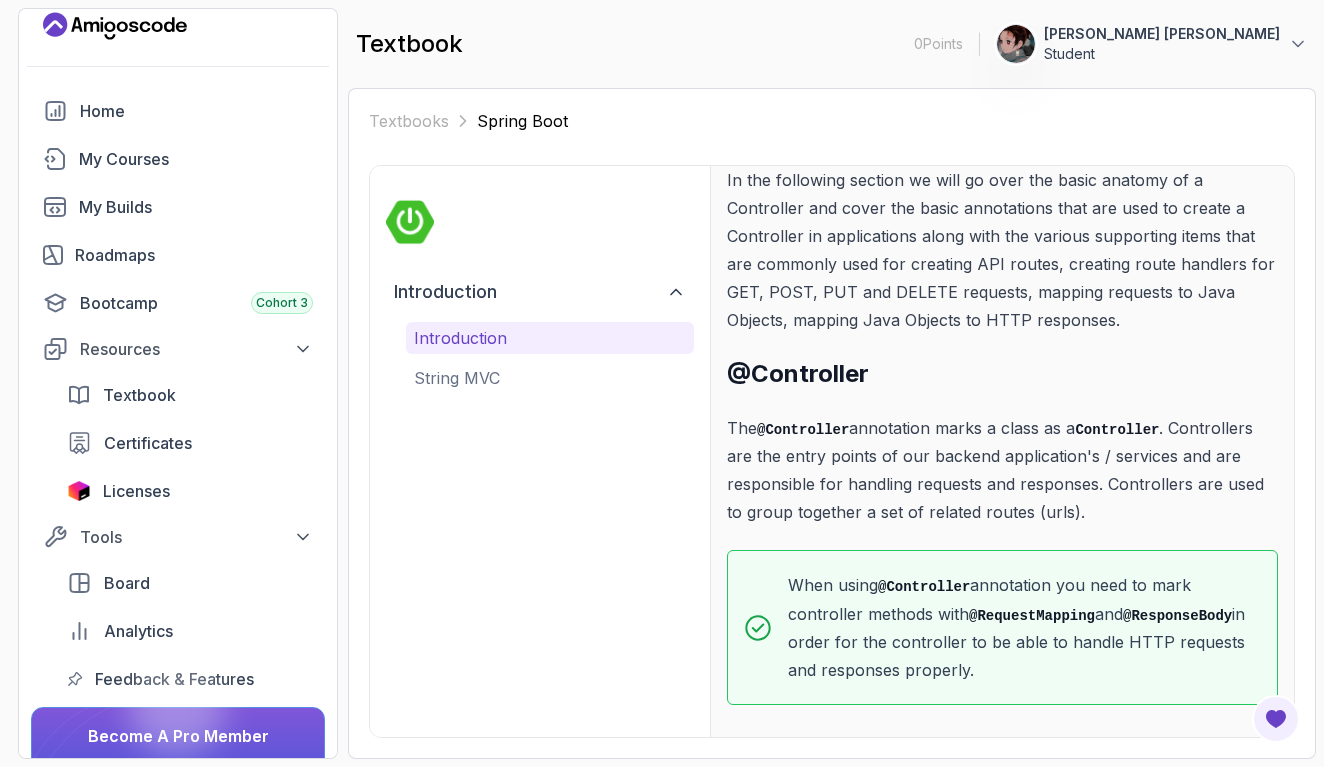 scroll, scrollTop: 165, scrollLeft: 0, axis: vertical 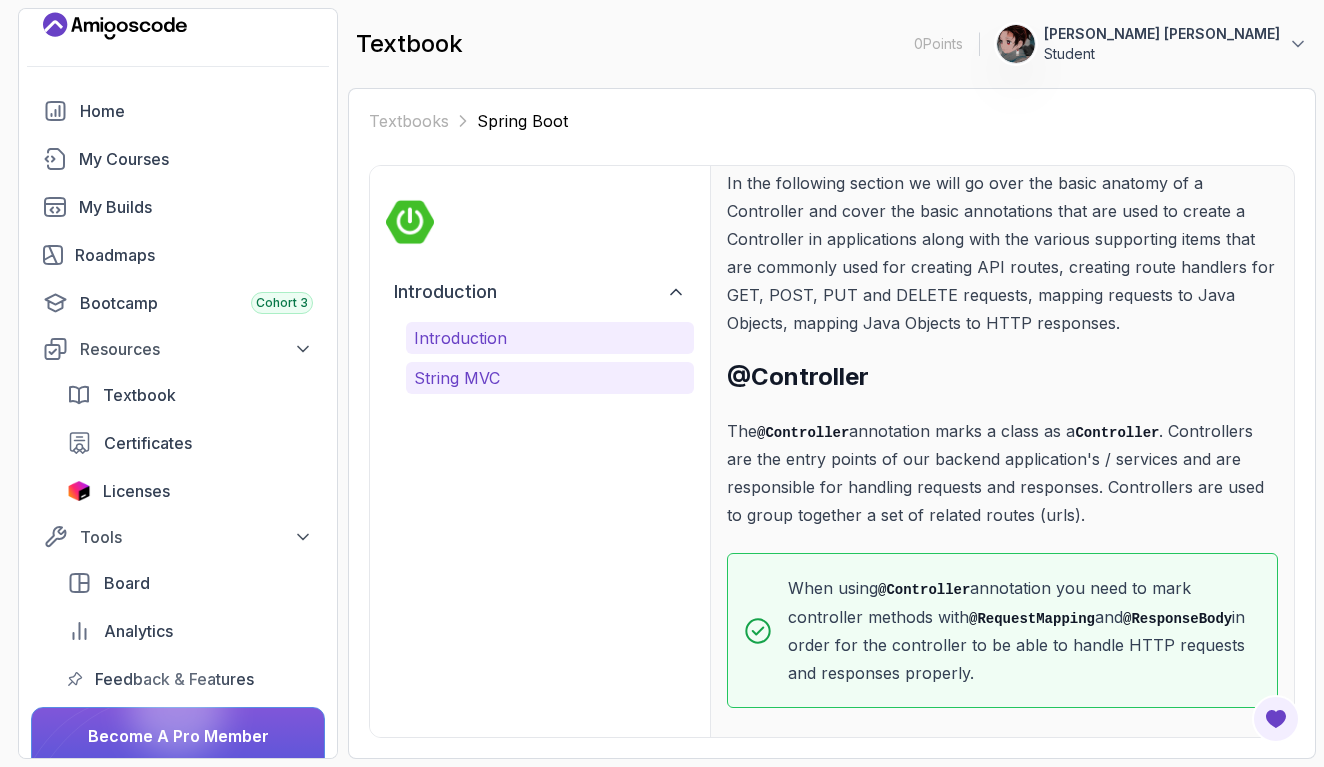 click on "String MVC" at bounding box center [550, 378] 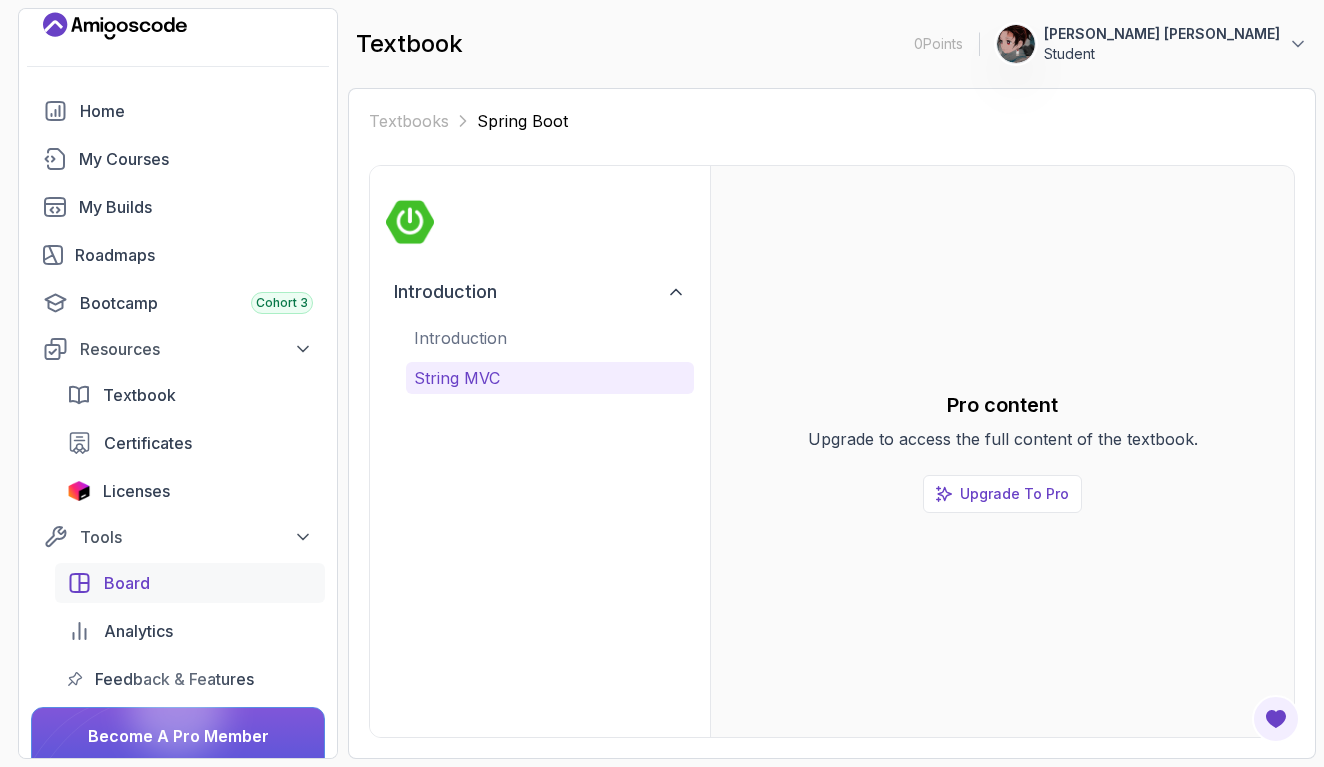 scroll, scrollTop: 103, scrollLeft: 0, axis: vertical 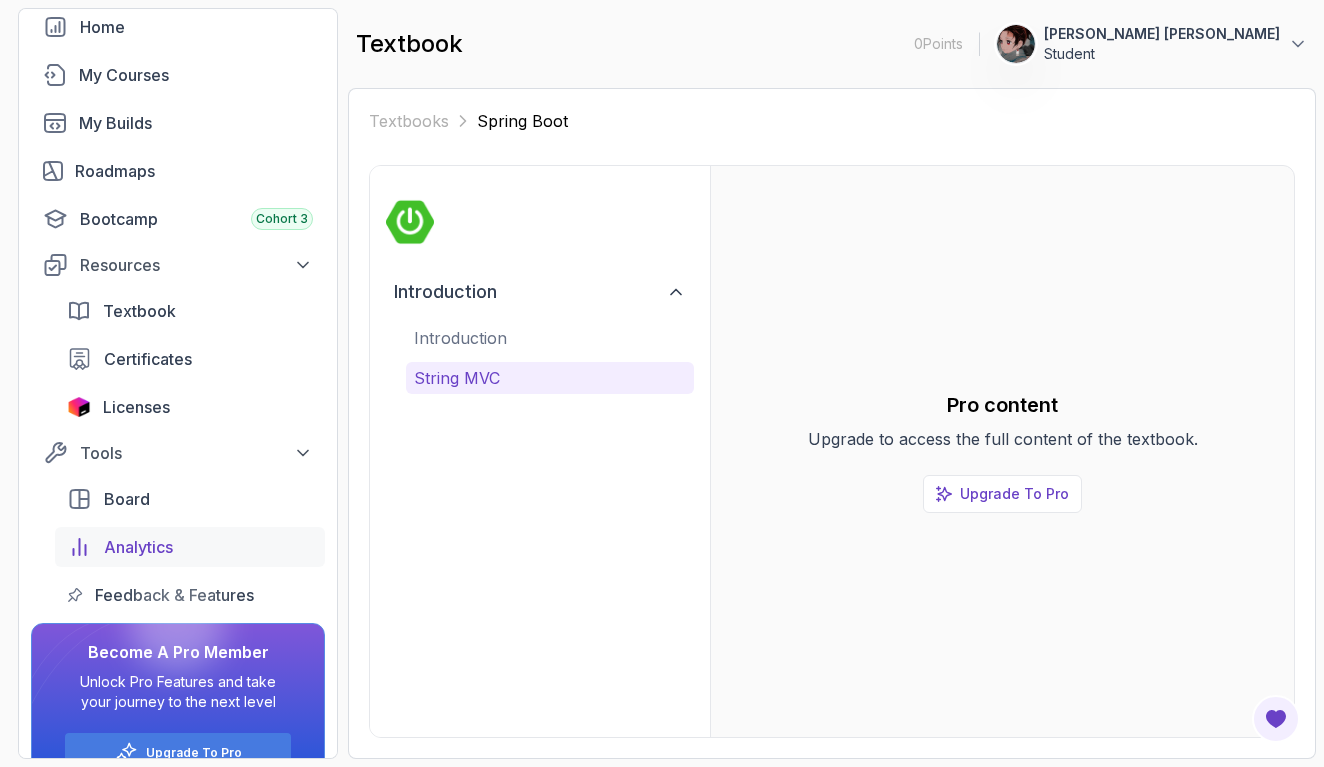 click on "Analytics" at bounding box center [138, 547] 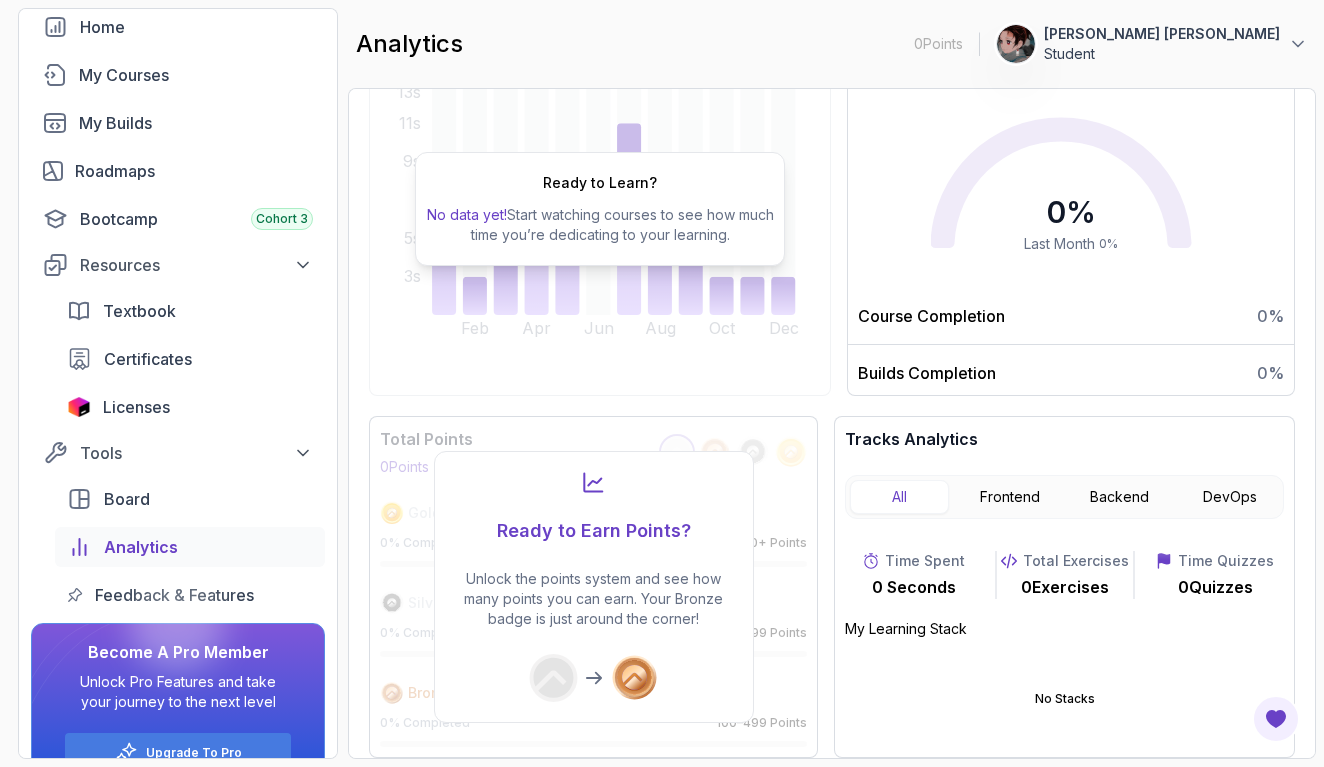 scroll, scrollTop: 256, scrollLeft: 0, axis: vertical 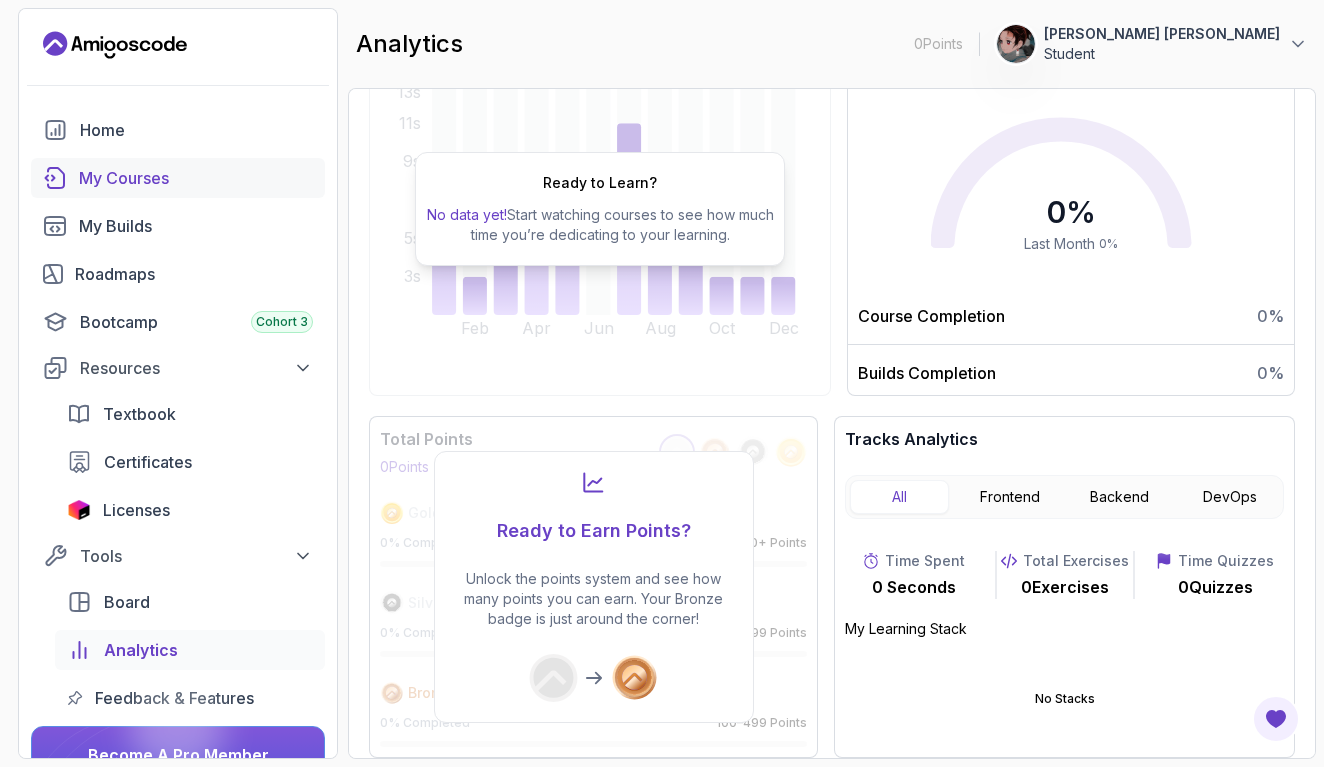 click on "My Courses" at bounding box center (196, 178) 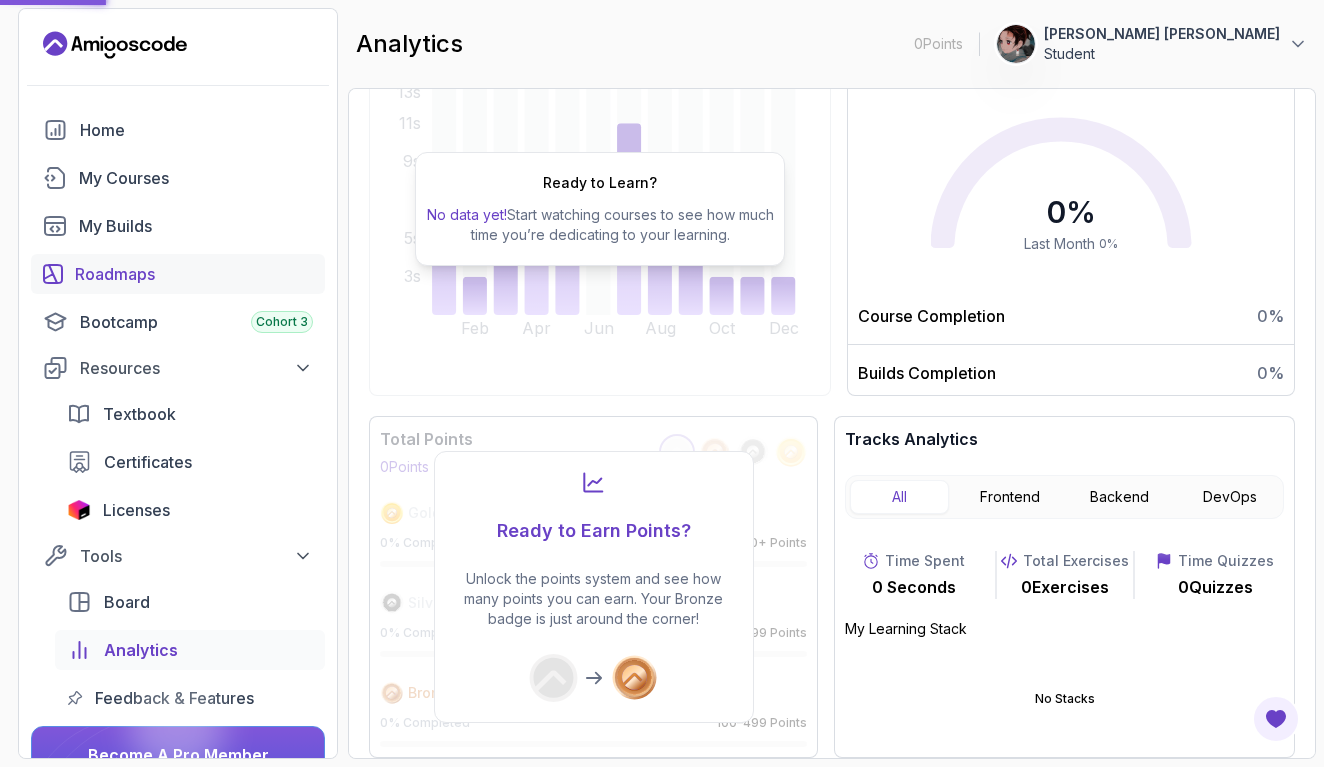 scroll, scrollTop: 0, scrollLeft: 0, axis: both 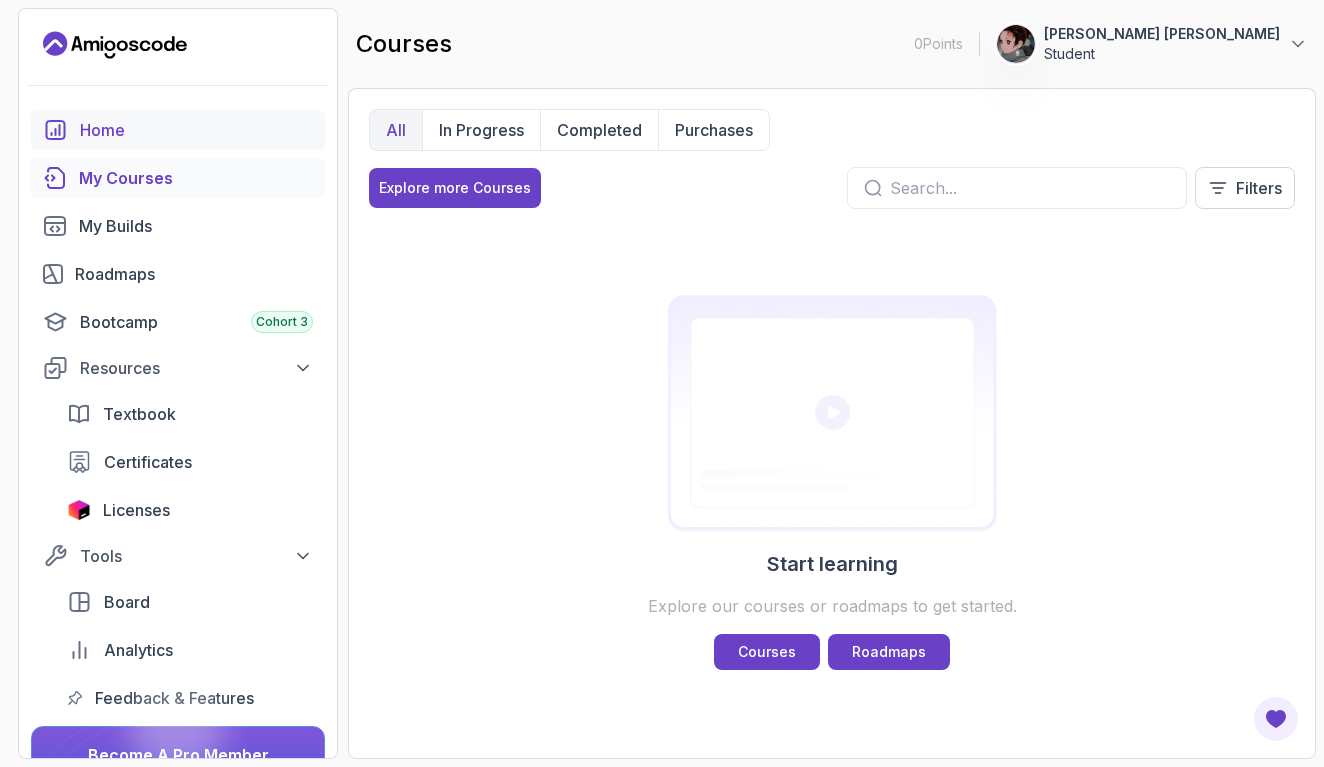 click on "Home" at bounding box center [196, 130] 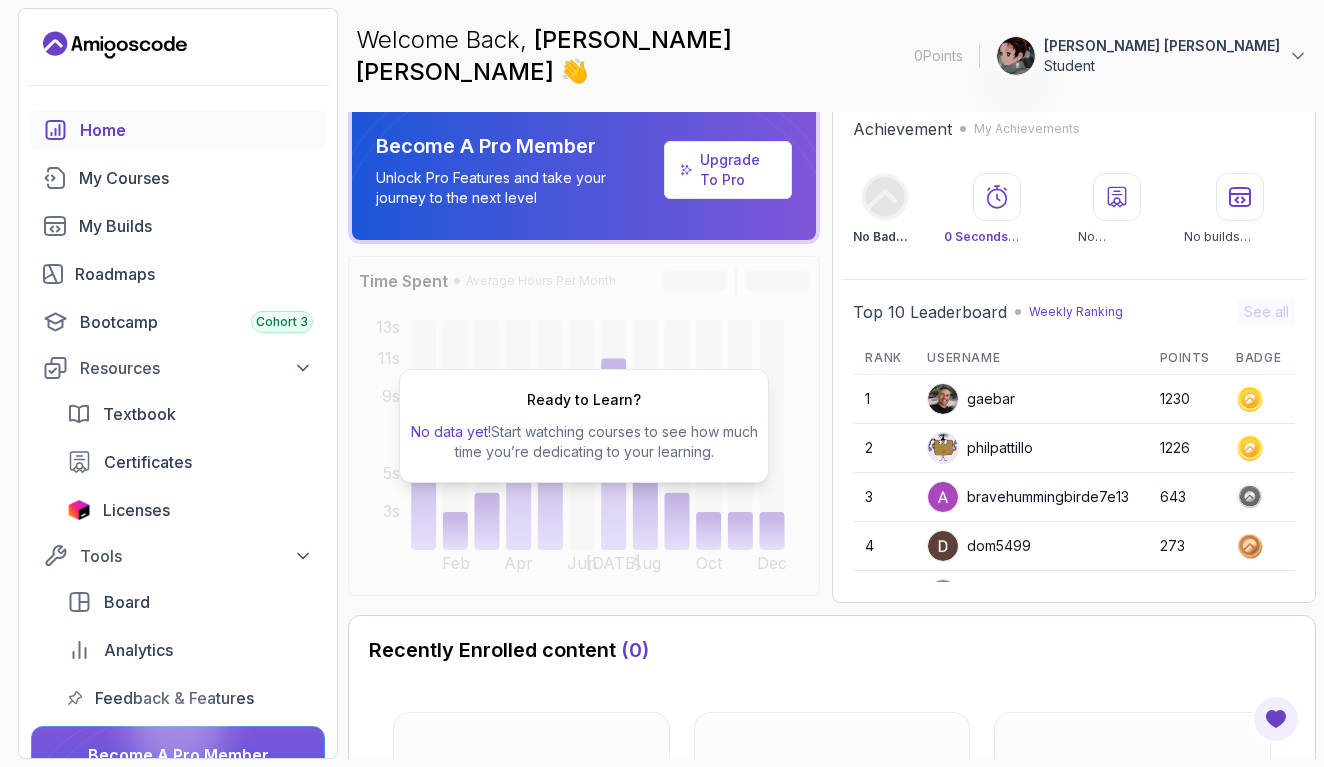 scroll, scrollTop: -2, scrollLeft: 0, axis: vertical 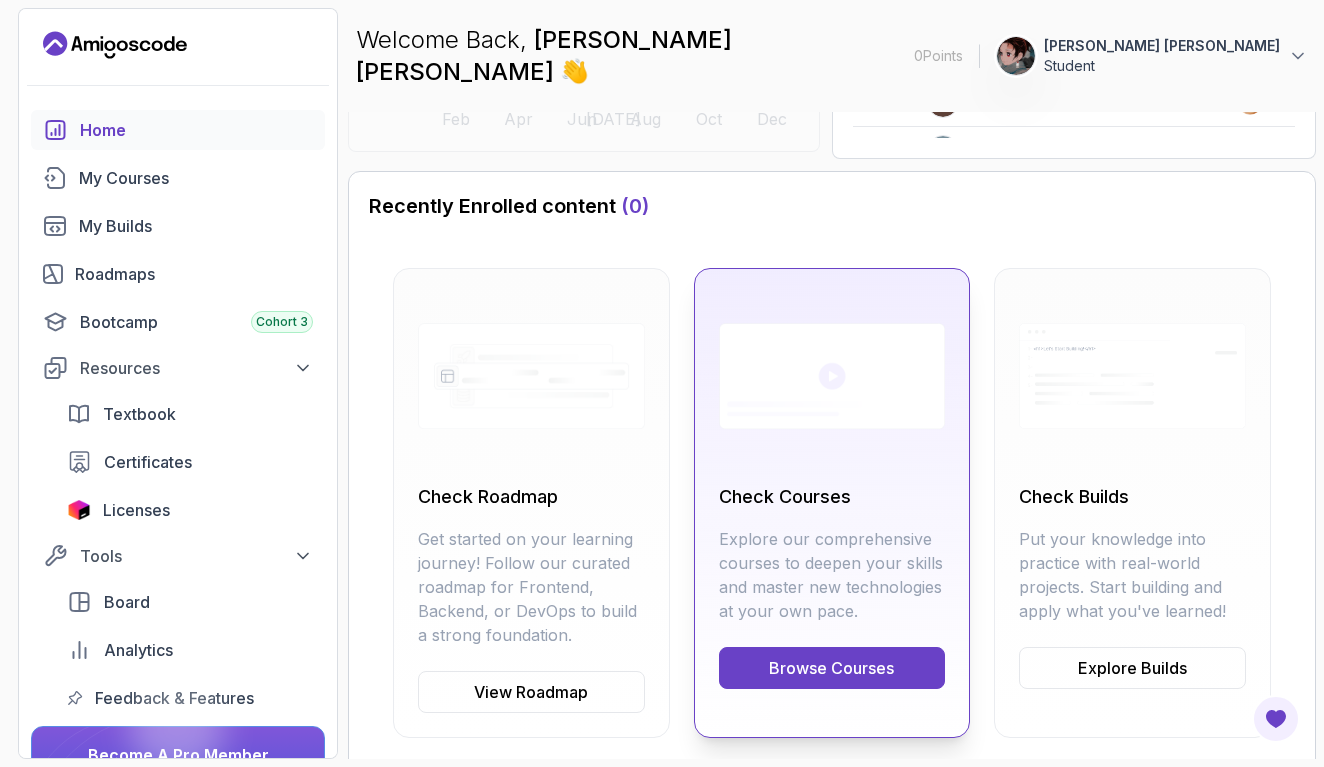 click on "Browse Courses" at bounding box center [832, 668] 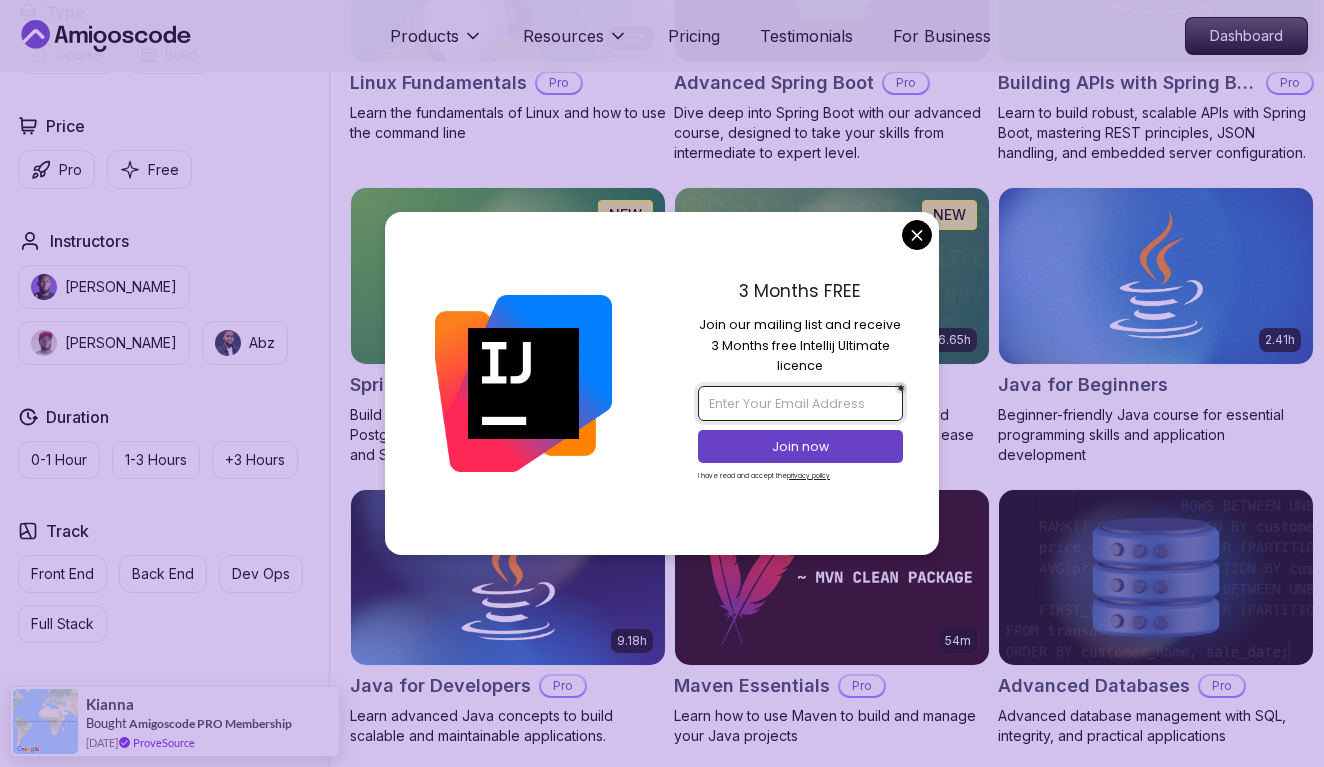 click at bounding box center [800, 403] 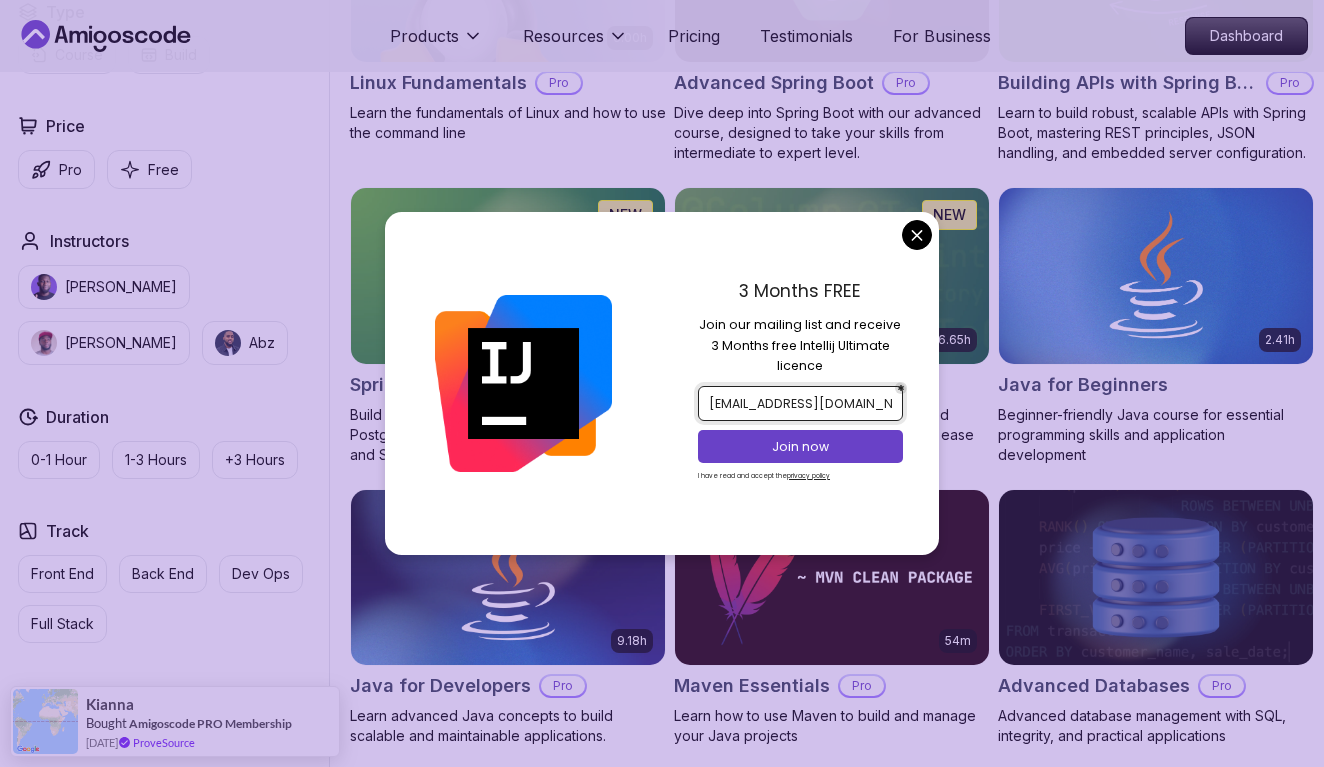 type on "[EMAIL_ADDRESS][DOMAIN_NAME]" 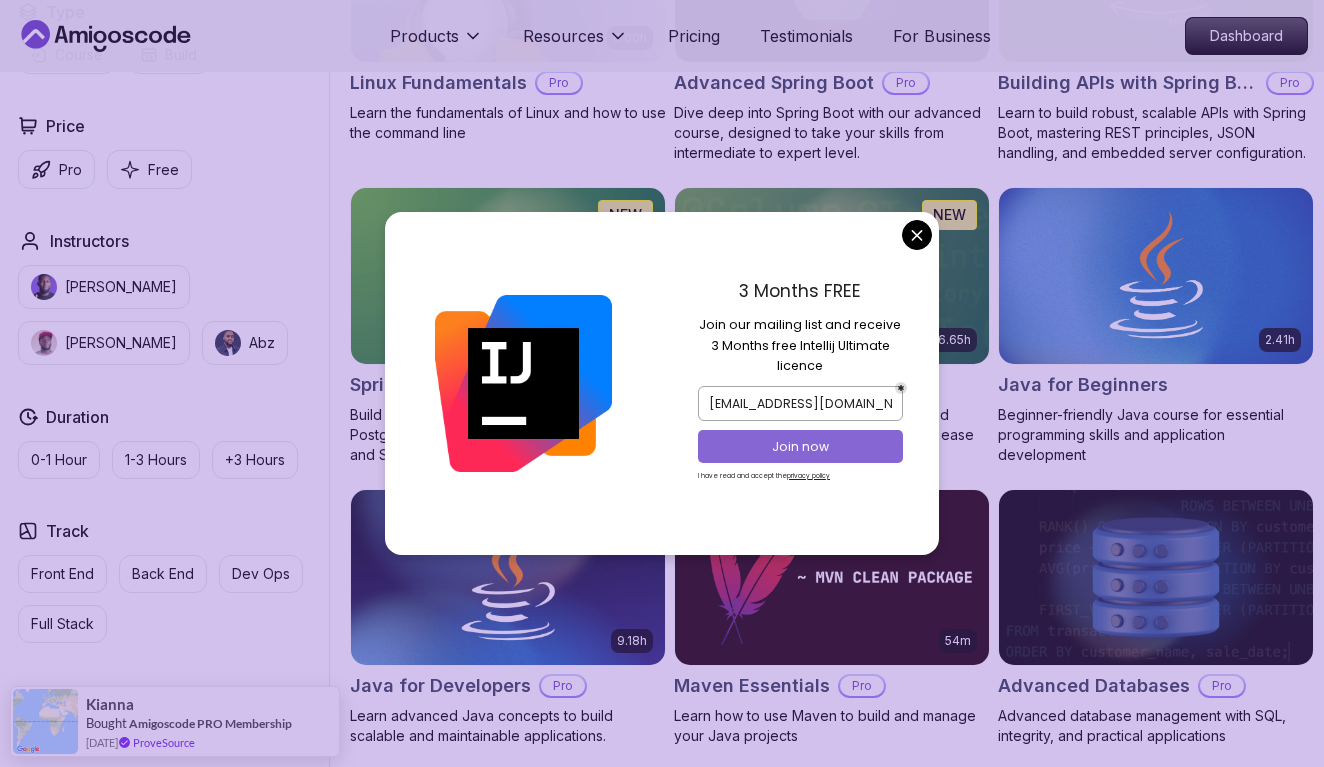 click on "Join now" at bounding box center [801, 447] 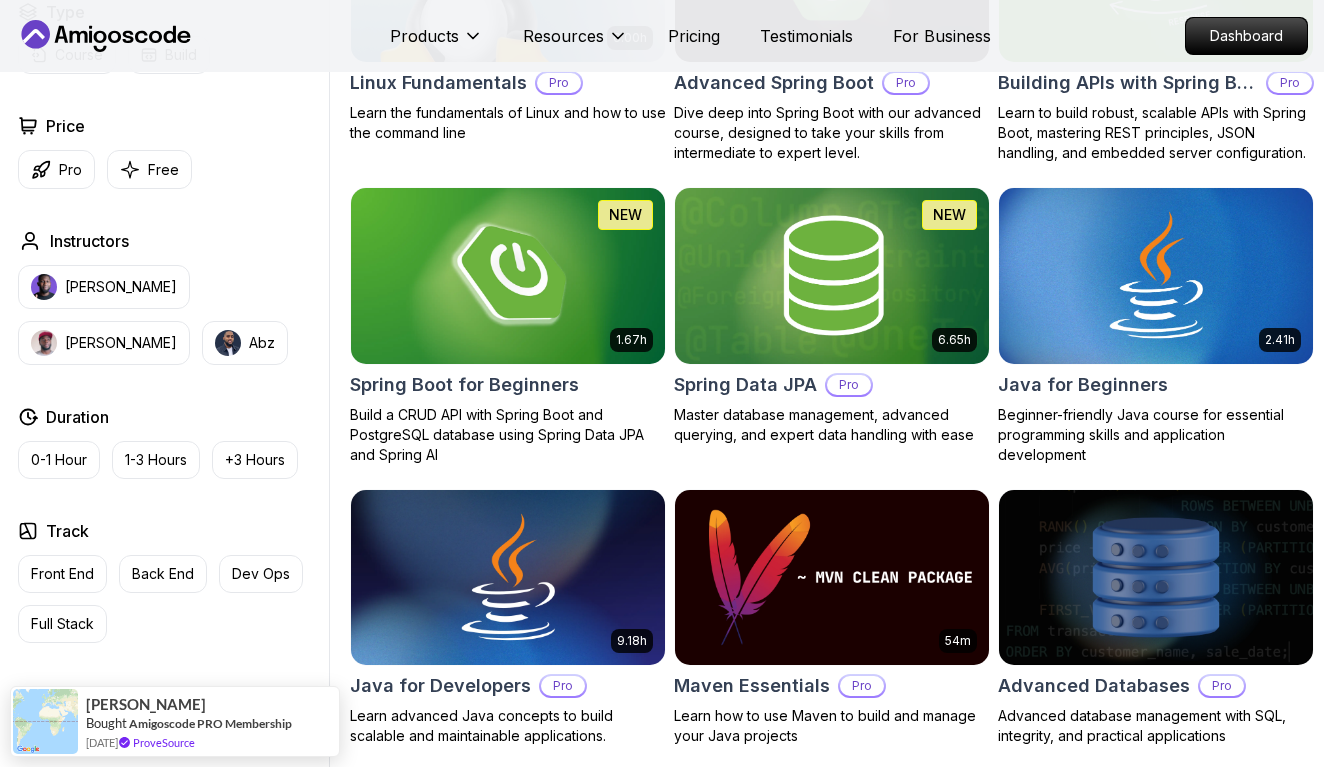 click on "Products Resources Pricing Testimonials For Business Dashboard Products Resources Pricing Testimonials For Business Dashboard All Courses Learn Java, Spring Boot, DevOps & More with Amigoscode Premium Courses Master in-demand skills like Java, Spring Boot, DevOps, React, and more through hands-on, expert-led courses. Advance your software development career with real-world projects and practical learning. Filters Filters Type Course Build Price Pro Free Instructors [PERSON_NAME] [PERSON_NAME] Duration 0-1 Hour 1-3 Hours +3 Hours Track Front End Back End Dev Ops Full Stack Level Junior Mid-level Senior 6.00h Linux Fundamentals Pro Learn the fundamentals of Linux and how to use the command line 5.18h Advanced Spring Boot Pro Dive deep into Spring Boot with our advanced course, designed to take your skills from intermediate to expert level. 3.30h Building APIs with Spring Boot Pro Learn to build robust, scalable APIs with Spring Boot, mastering REST principles, JSON handling, and embedded server configuration. NEW" at bounding box center (662, 4108) 